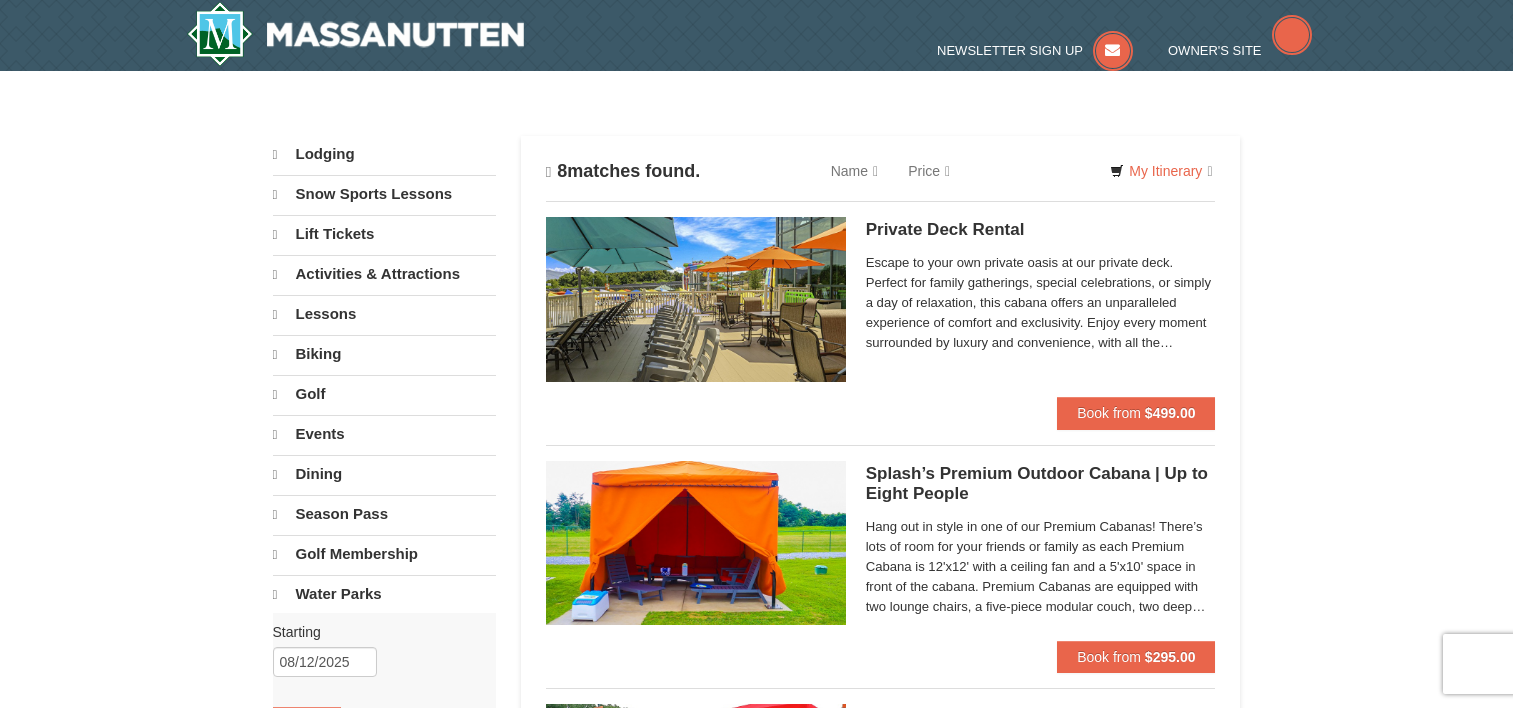 scroll, scrollTop: 0, scrollLeft: 0, axis: both 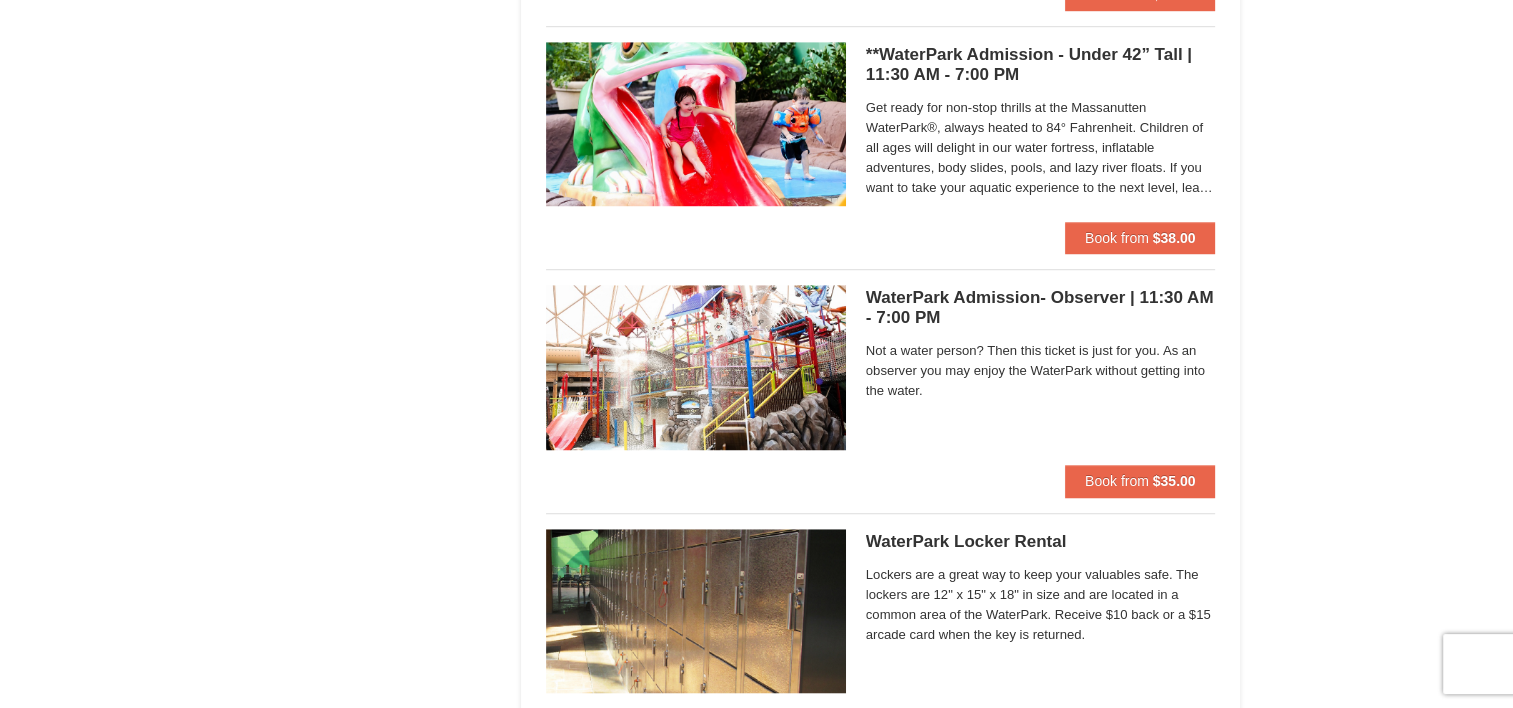 click at bounding box center (696, 367) 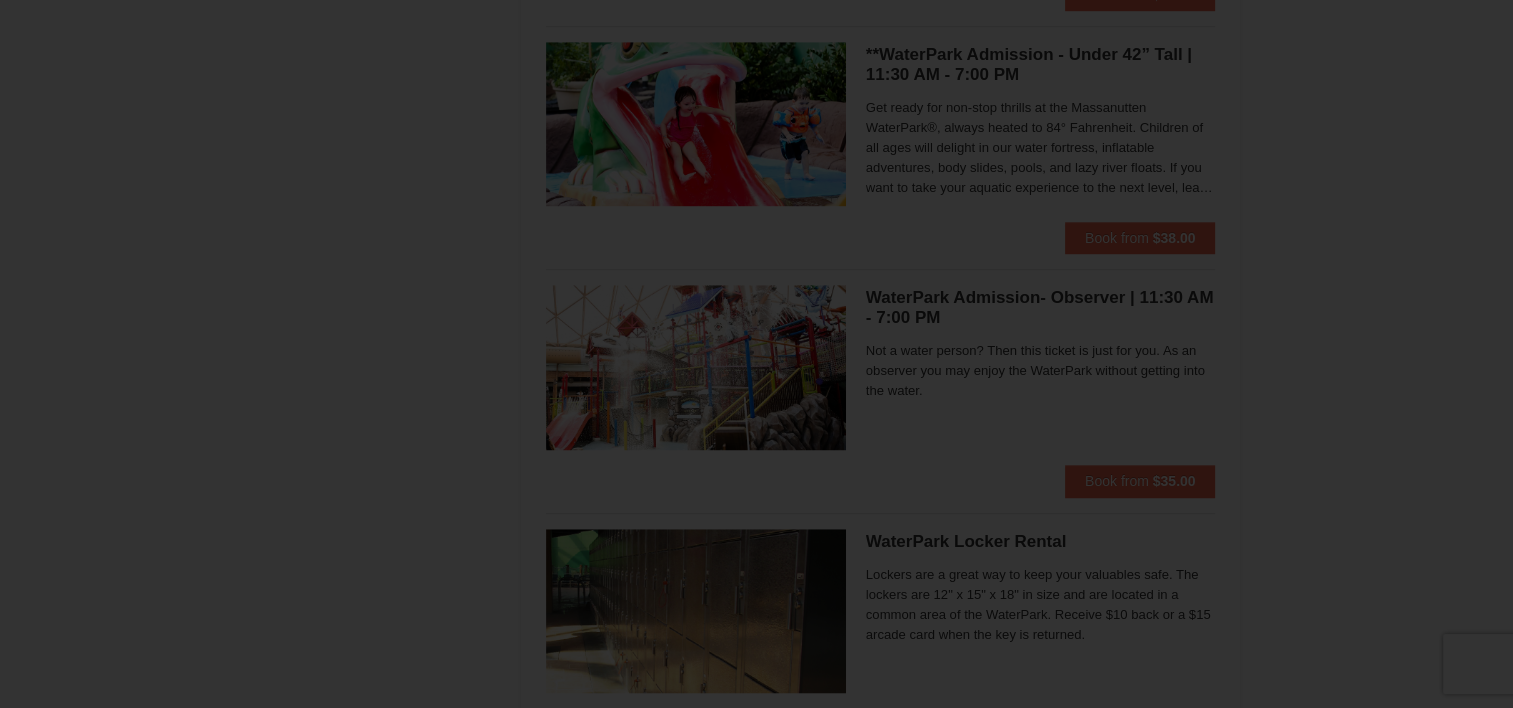 click on "Browser Not Supported
We notice you are using a browser which will not provide the best experience. We recommend using newer versions Chrome, Firefox, and Edge.
Chrome
Firefox
Edge
Safari
Select your preferred browser above to download.
Continue Anyway
Skip to Main Content
Skip to Main Content
Newsletter Sign Up
Owner's Site
×" at bounding box center [756, -40] 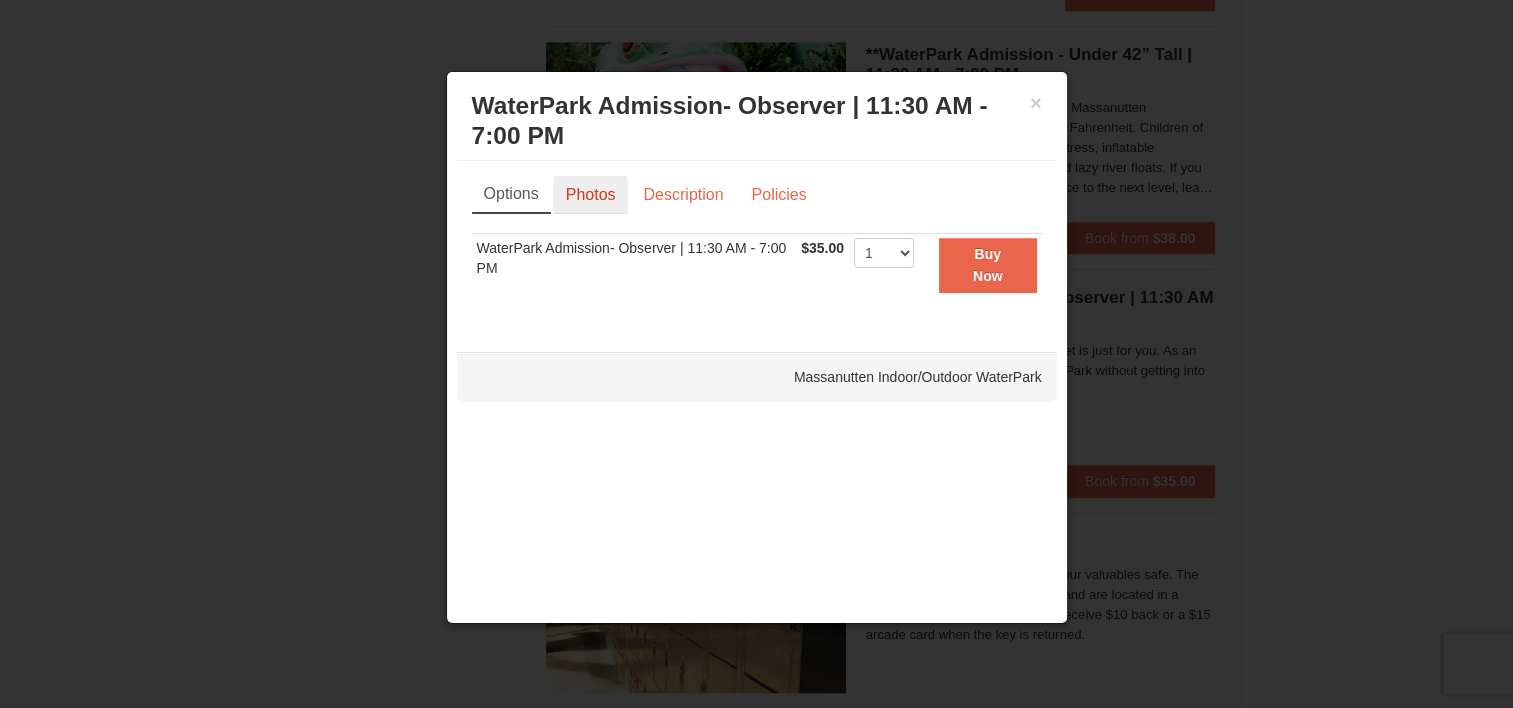 click on "Photos" at bounding box center [591, 195] 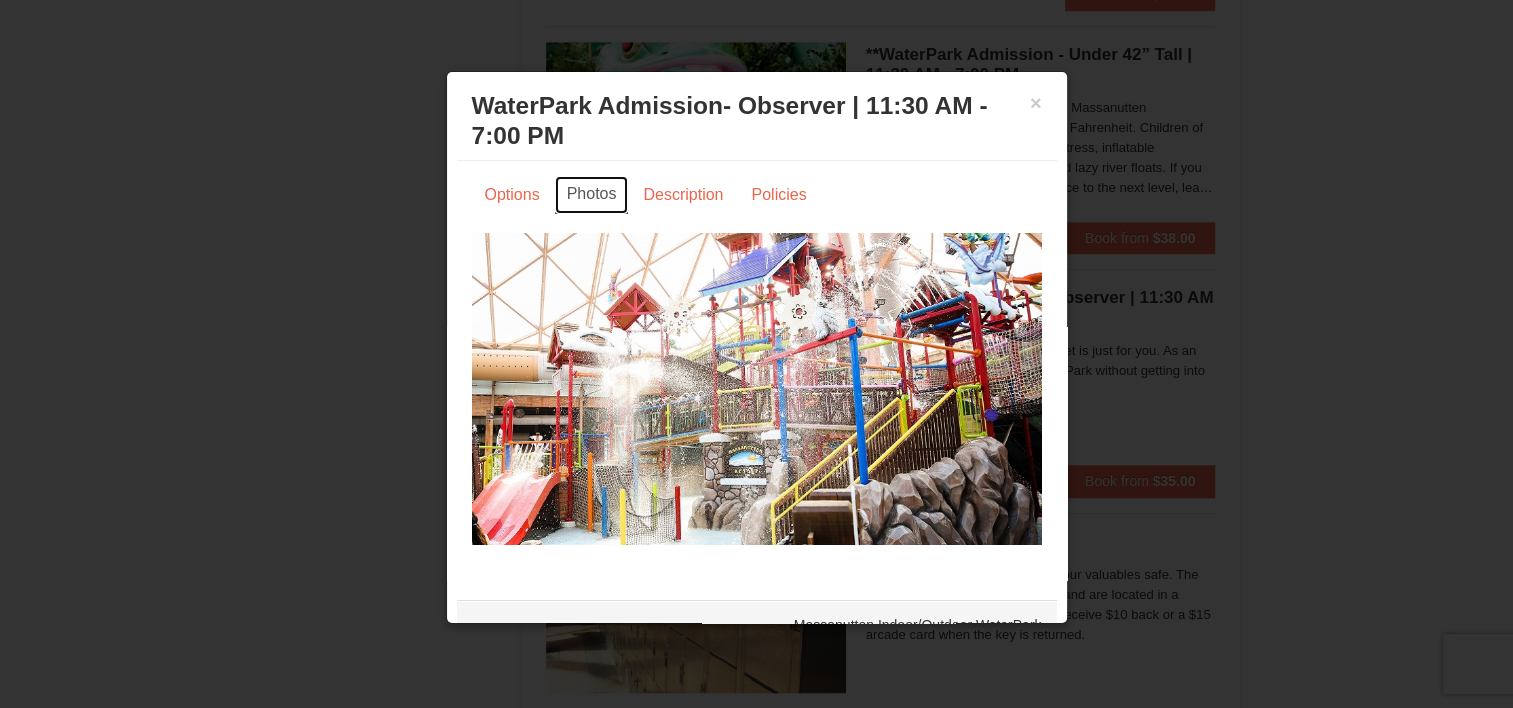 scroll, scrollTop: 28, scrollLeft: 0, axis: vertical 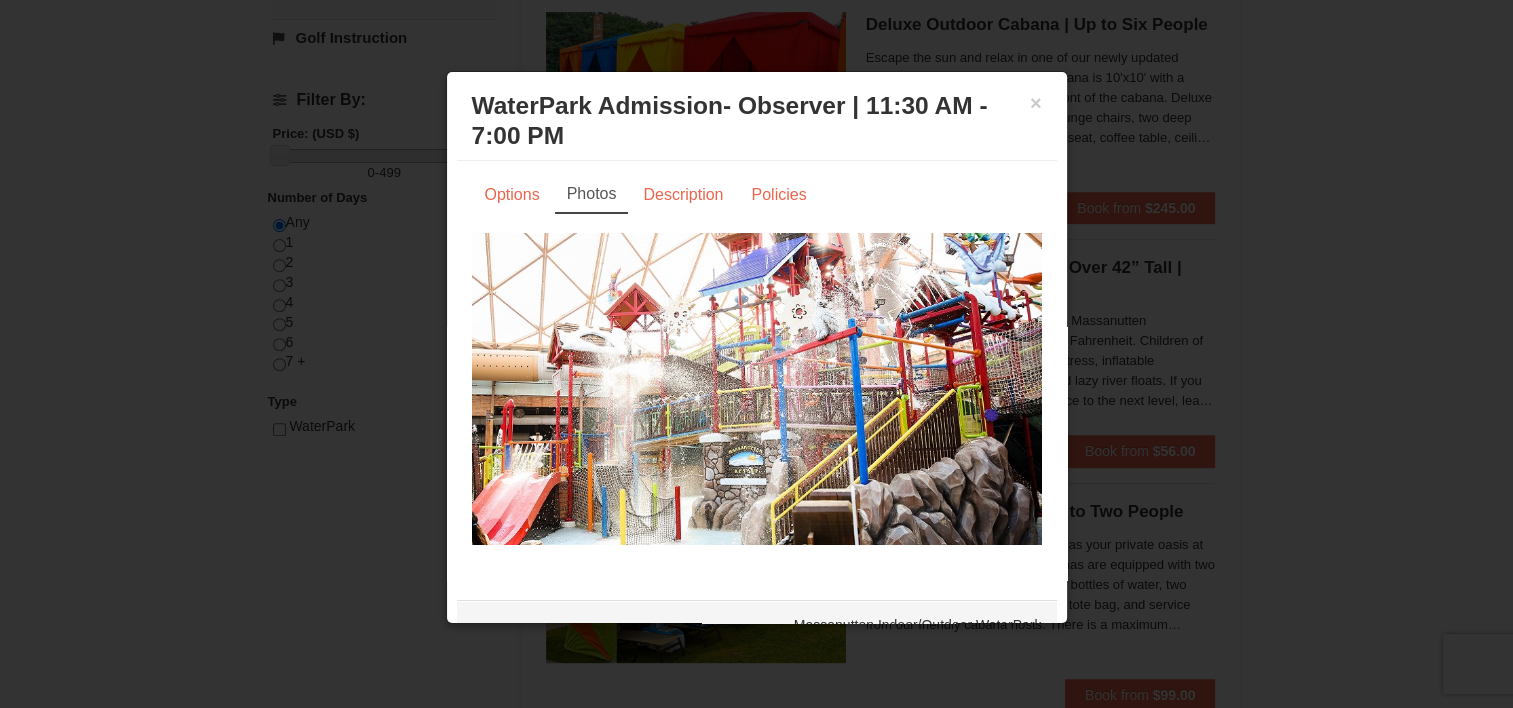 click at bounding box center (757, 389) 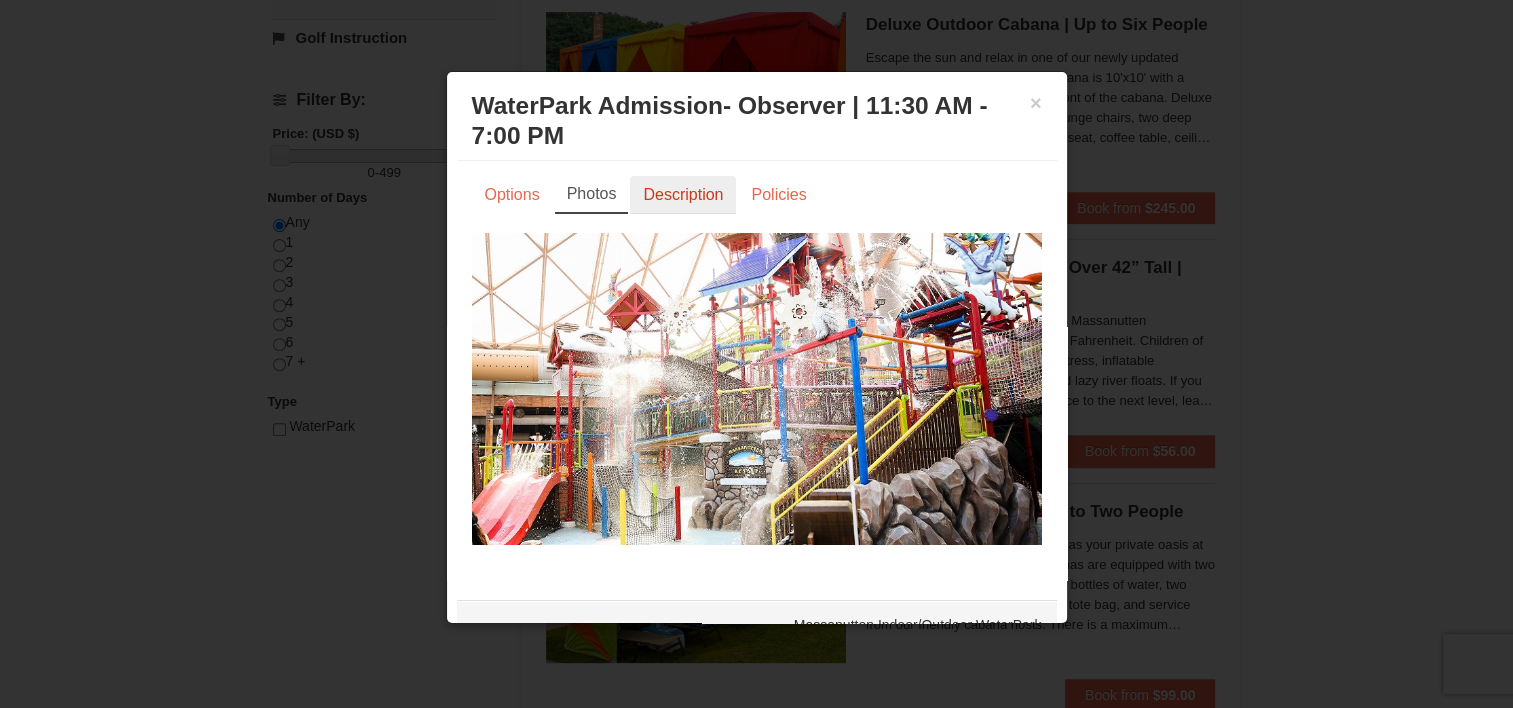 click on "Description" at bounding box center [683, 195] 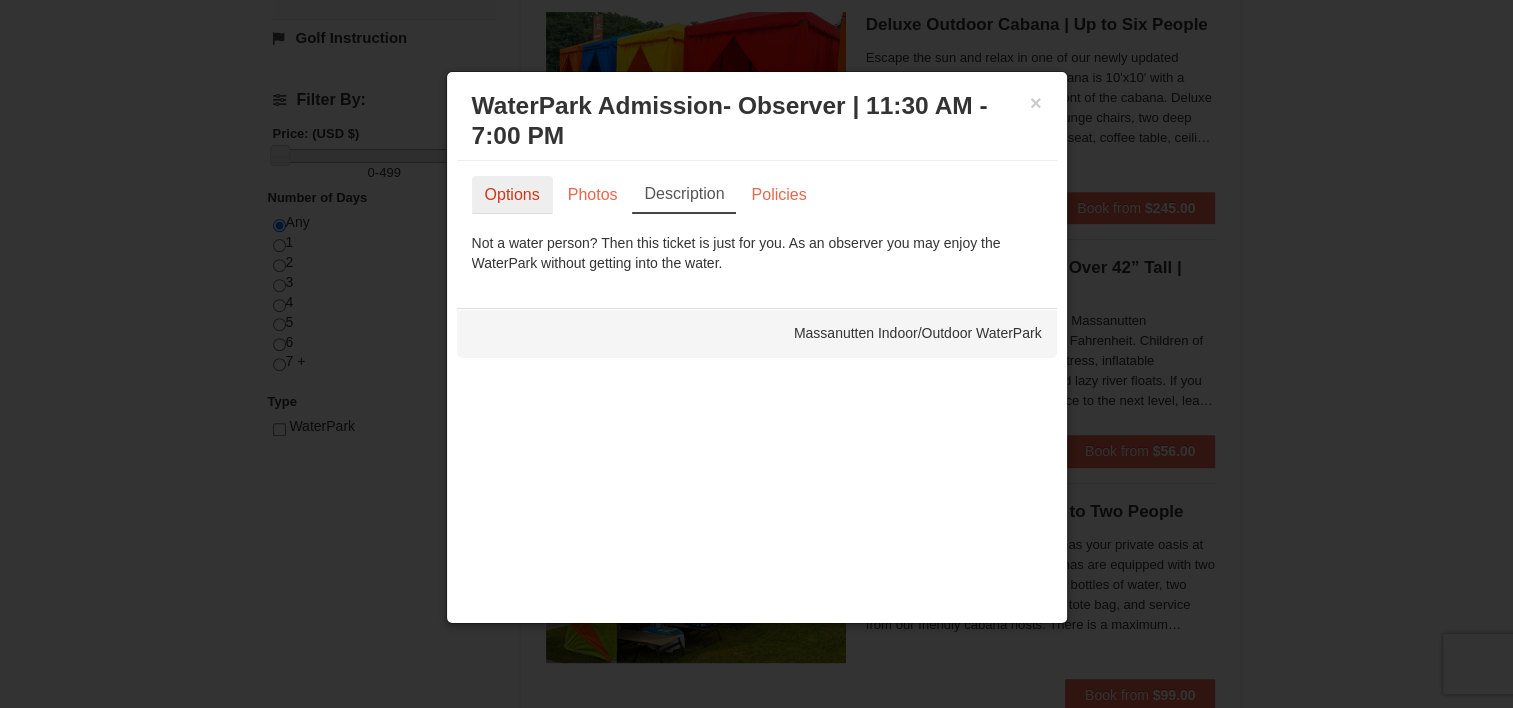 click on "Options" at bounding box center (512, 195) 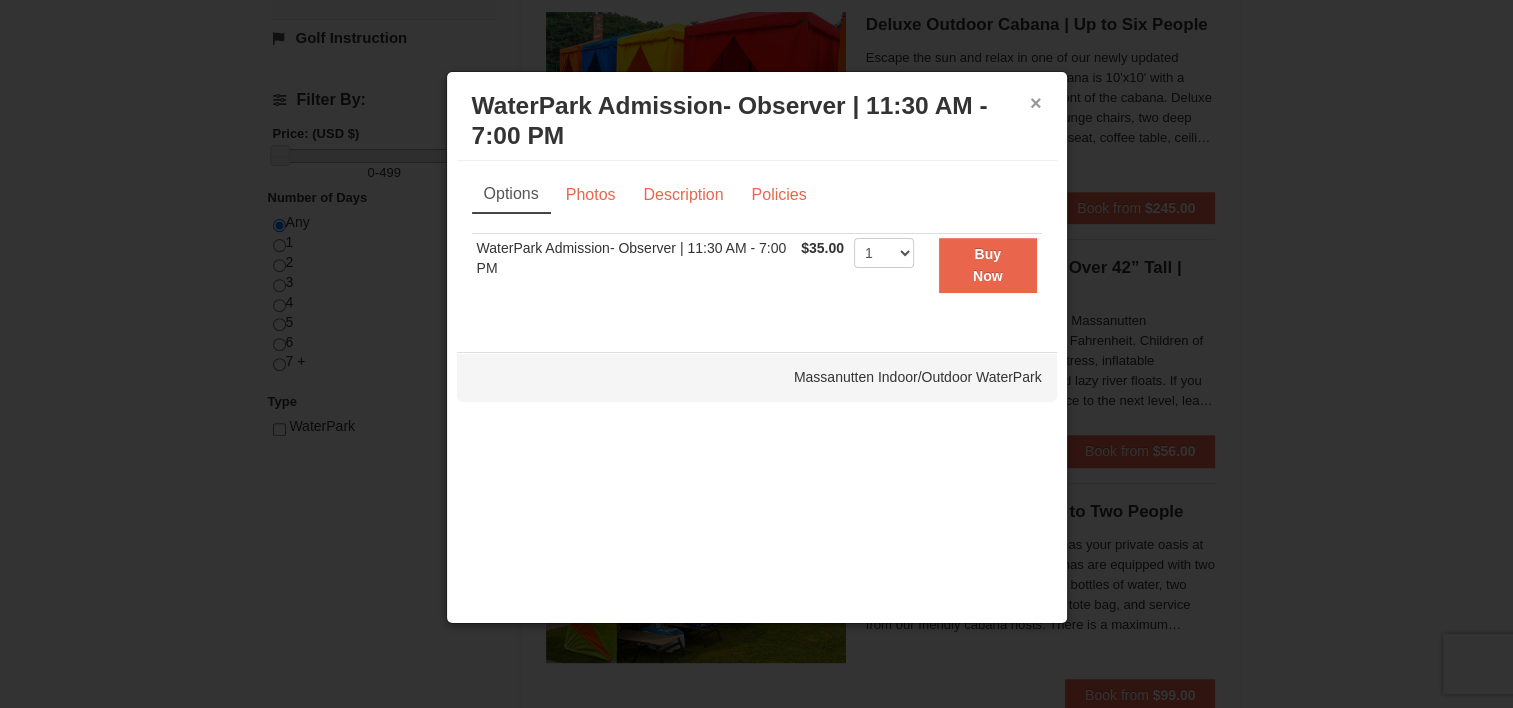 click on "×" at bounding box center (1036, 103) 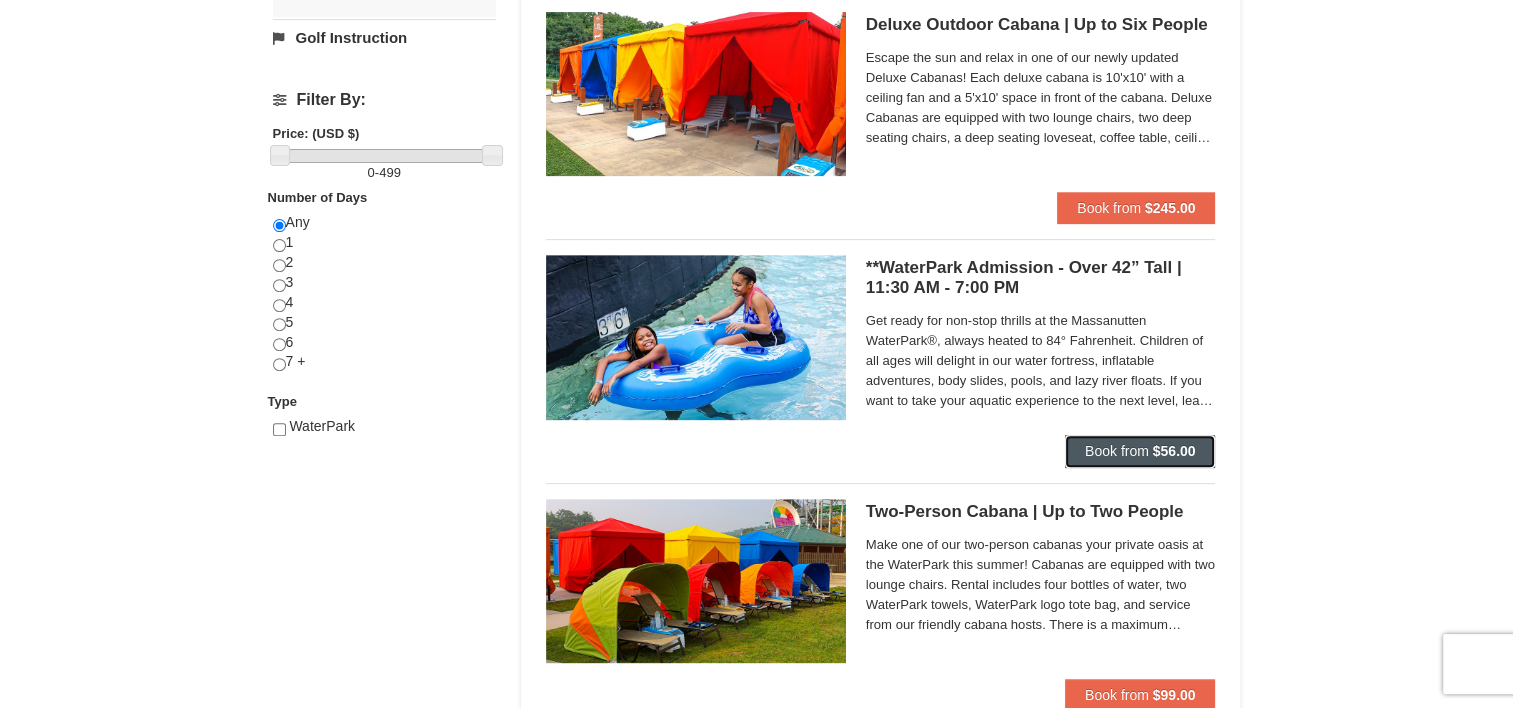 click on "Book from" at bounding box center (1117, 451) 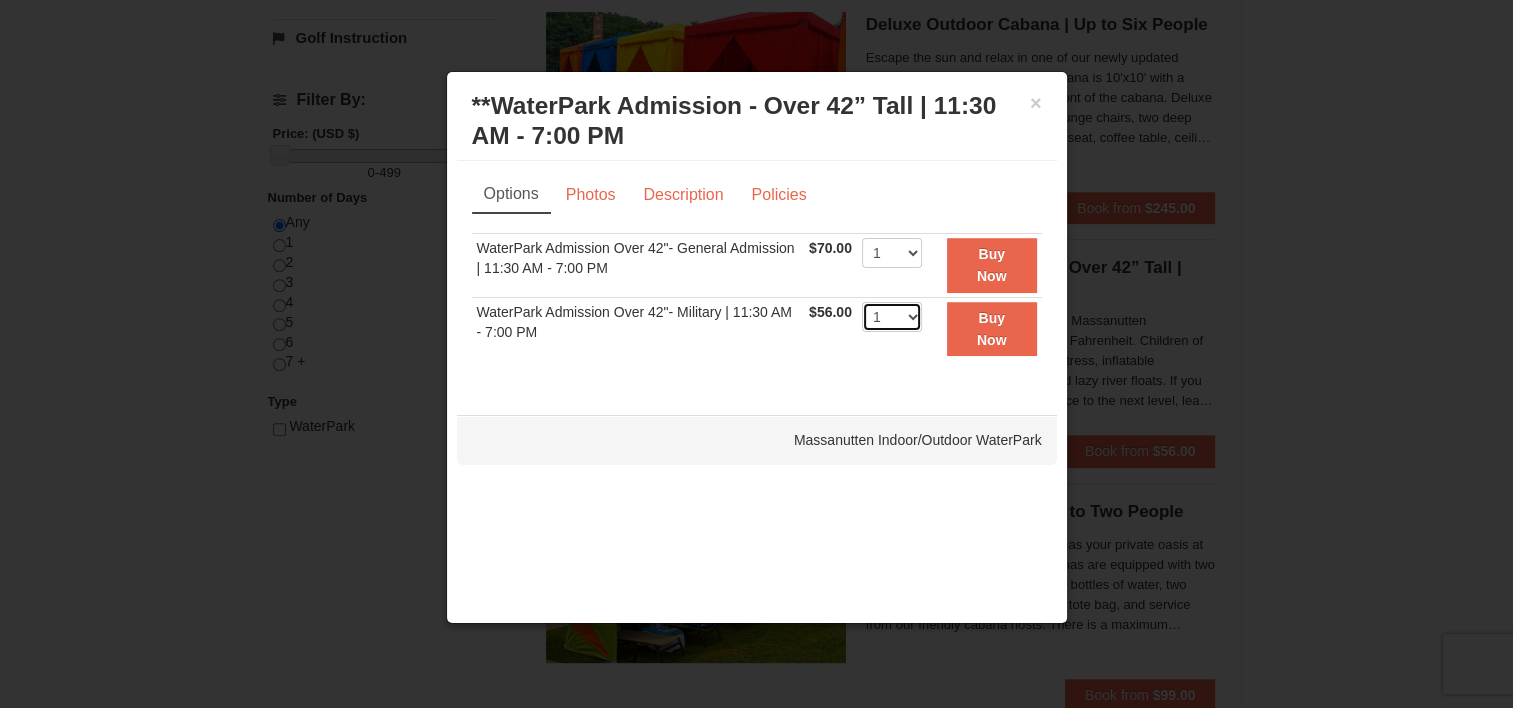 click on "1
2
3
4
5
6
7
8
9
10
11
12
13
14
15
16
17
18
19
20
21 22" at bounding box center [892, 317] 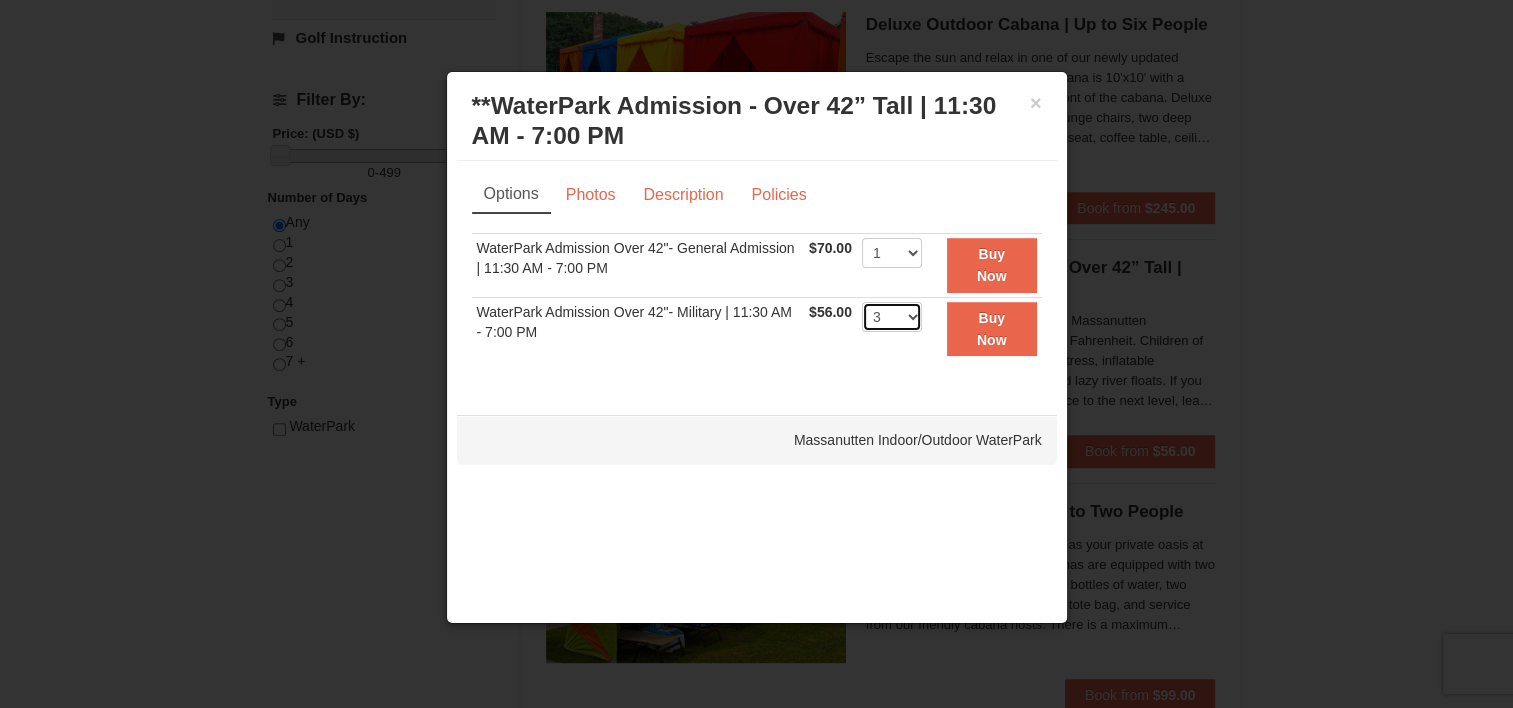 click on "1
2
3
4
5
6
7
8
9
10
11
12
13
14
15
16
17
18
19
20
21 22" at bounding box center [892, 317] 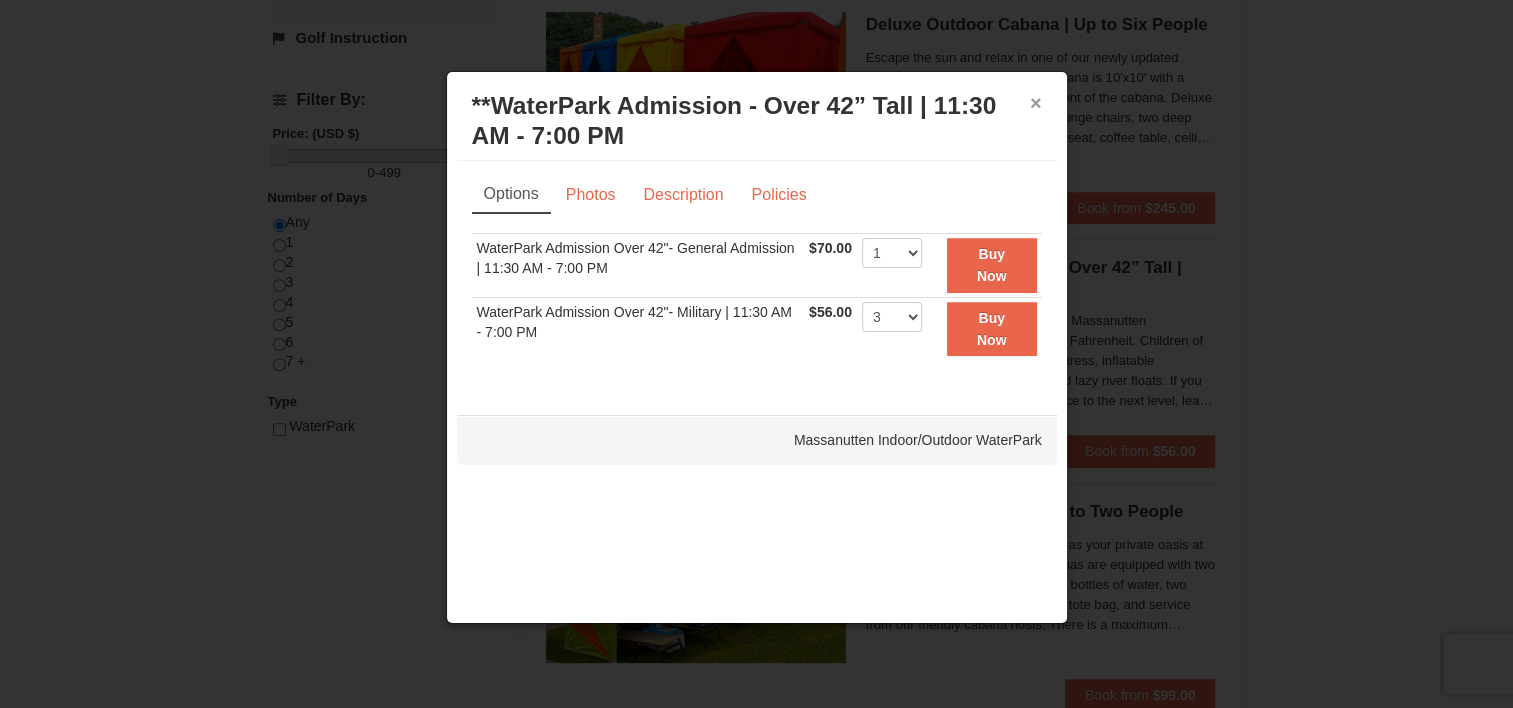 click on "×" at bounding box center [1036, 103] 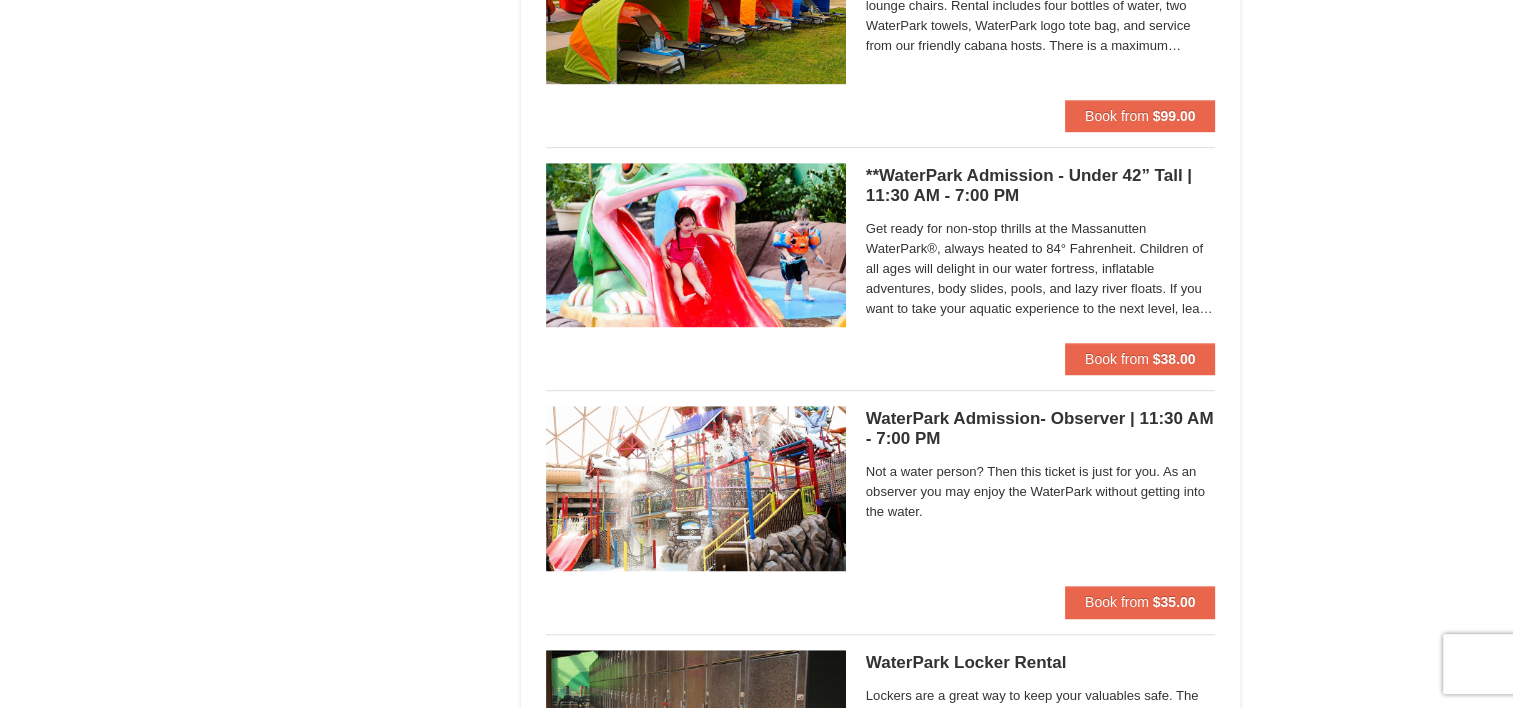 scroll, scrollTop: 1300, scrollLeft: 0, axis: vertical 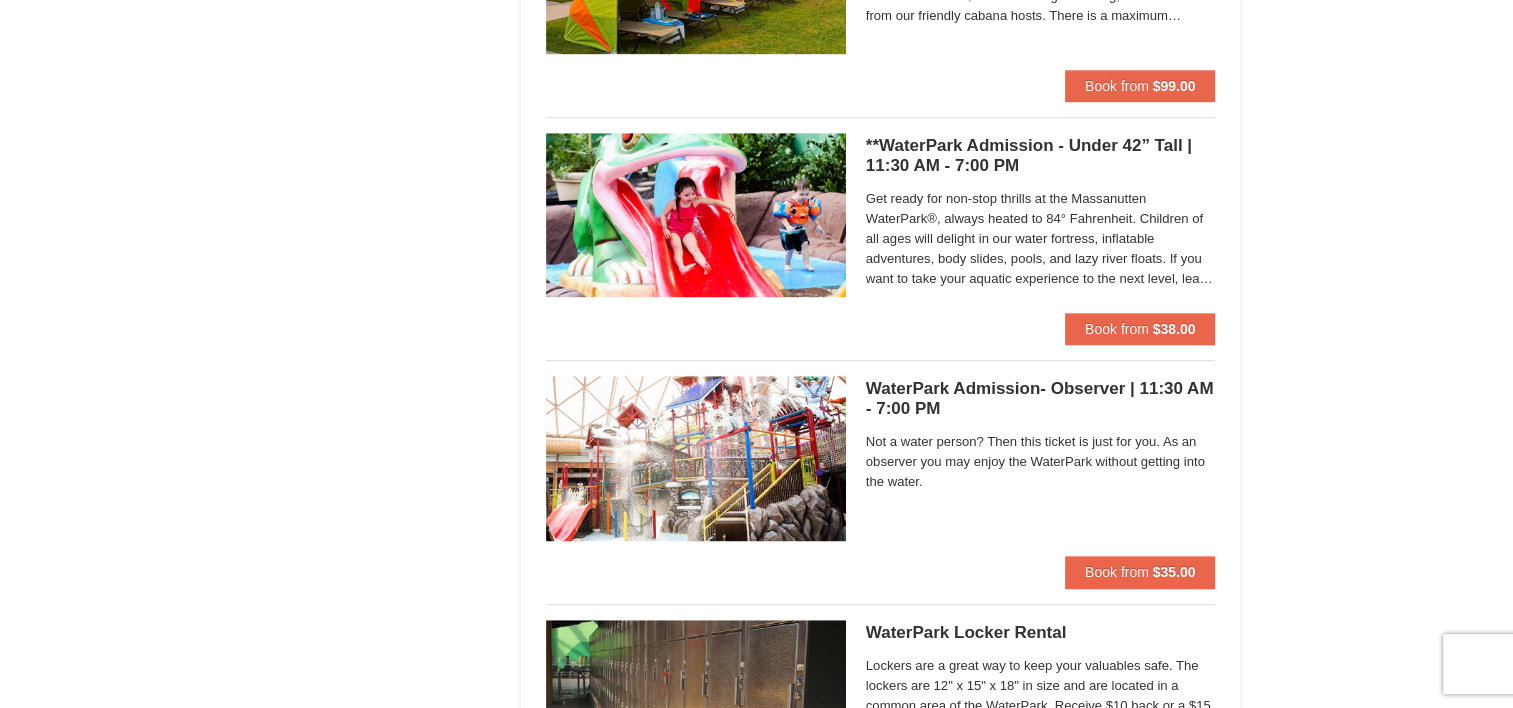 click on "Get ready for non-stop thrills at the Massanutten WaterPark®, always heated to 84° Fahrenheit. Children of all ages will delight in our water fortress, inflatable adventures, body slides, pools, and lazy river floats. If you want to take your aquatic experience to the next level, learn how to surf on our FlowRider® Endless Wave. No matter what adventure you choose, you’ll be sure to meet new friends along the way! Don't forget to bring a towel." at bounding box center (1041, 239) 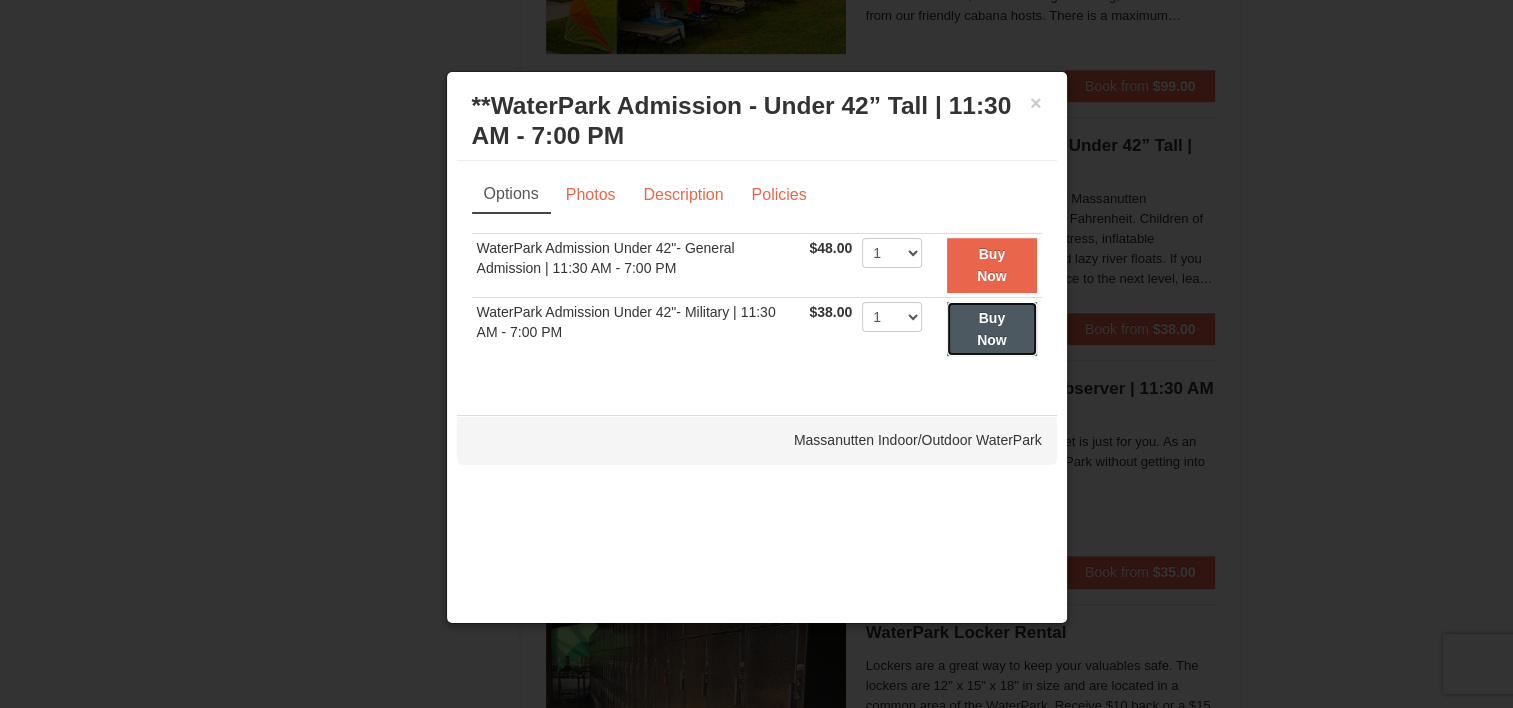 click on "Buy Now" at bounding box center [992, 329] 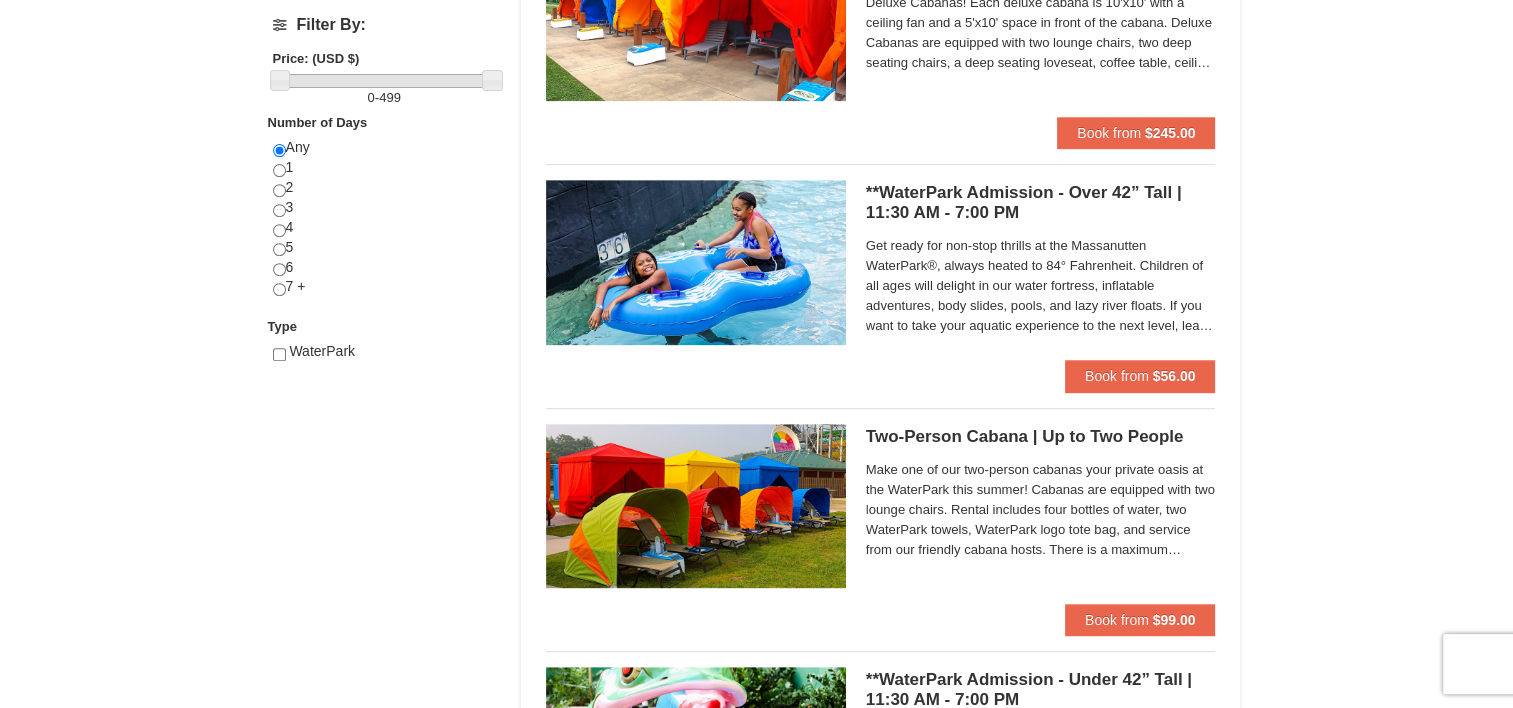 scroll, scrollTop: 706, scrollLeft: 0, axis: vertical 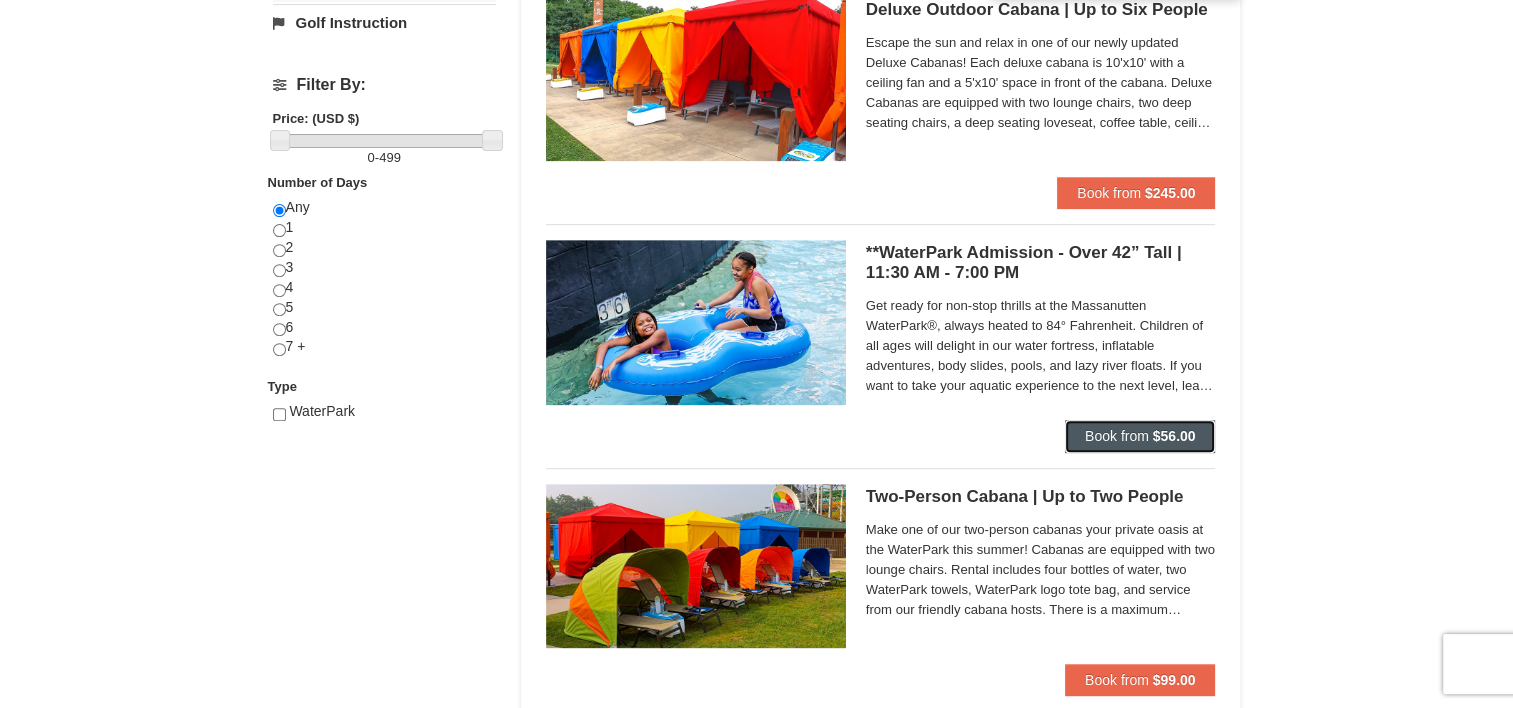 click on "Book from" at bounding box center [1117, 436] 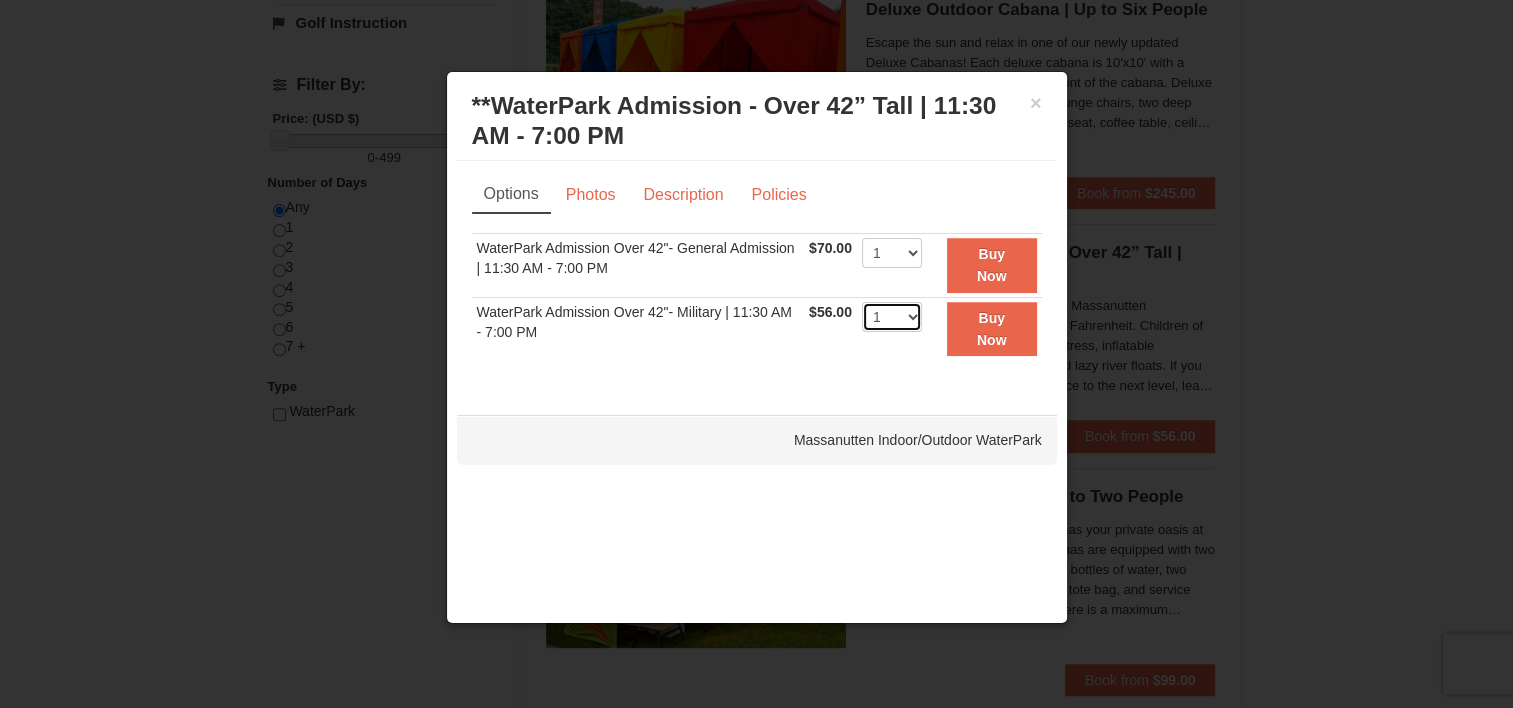 click on "1
2
3
4
5
6
7
8
9
10
11
12
13
14
15
16
17
18
19
20
21 22" at bounding box center [892, 317] 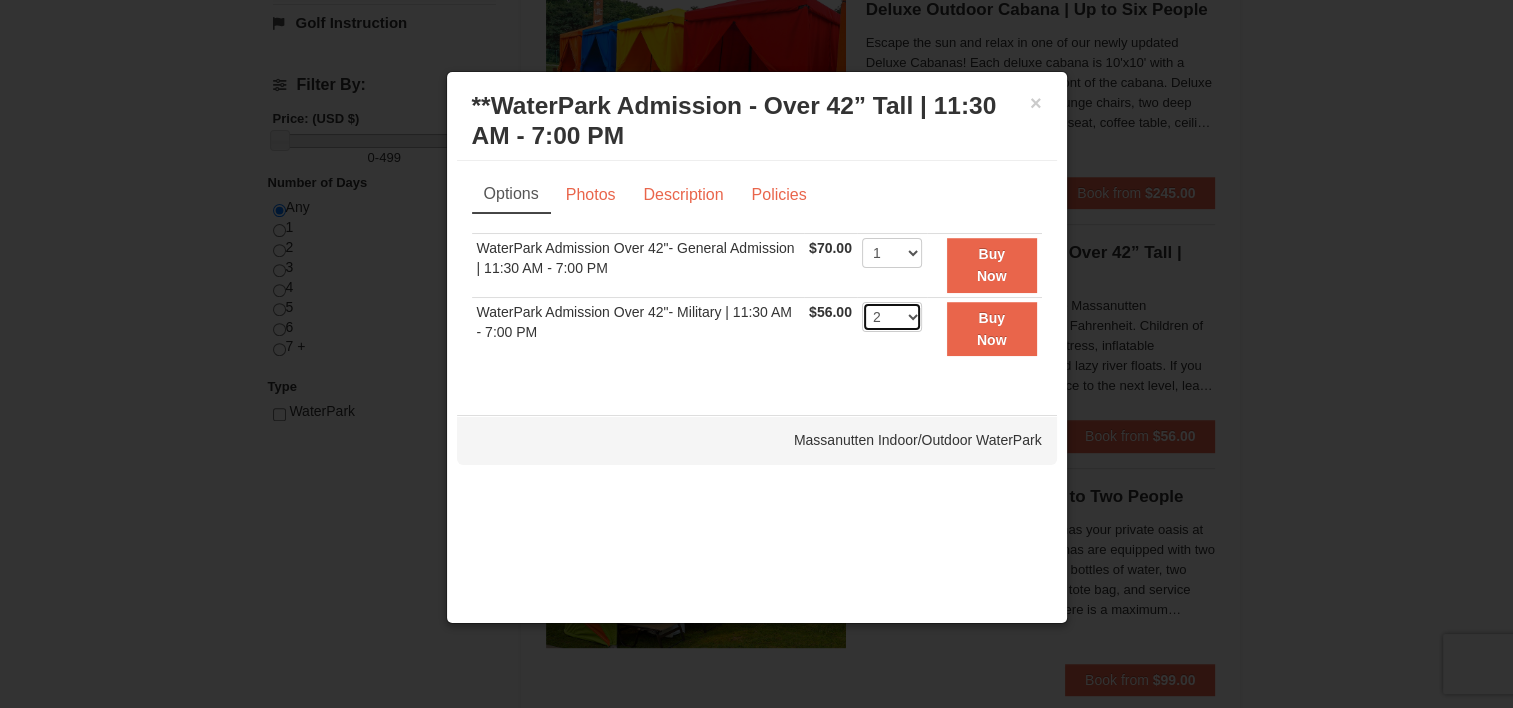 click on "1
2
3
4
5
6
7
8
9
10
11
12
13
14
15
16
17
18
19
20
21 22" at bounding box center [892, 317] 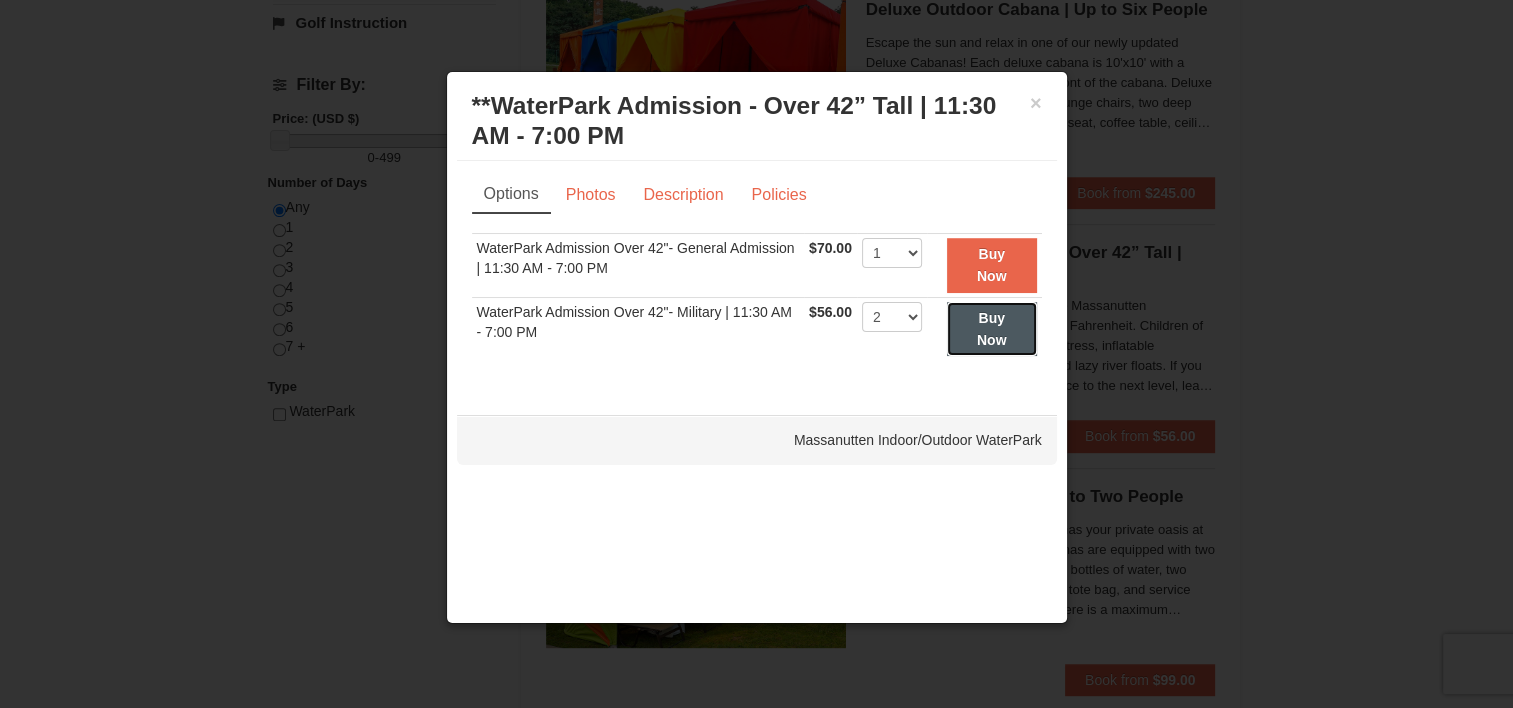 click on "Buy Now" at bounding box center [992, 329] 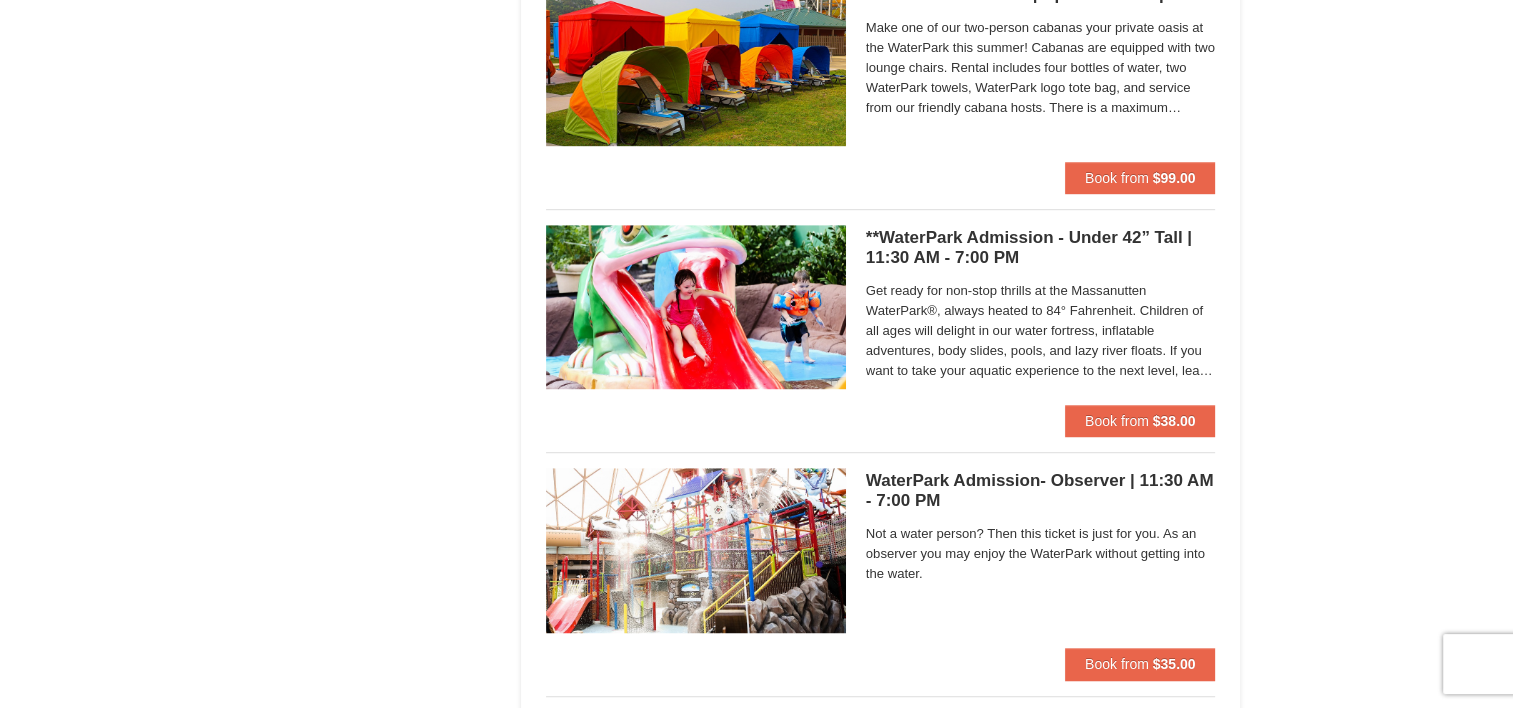 scroll, scrollTop: 1306, scrollLeft: 0, axis: vertical 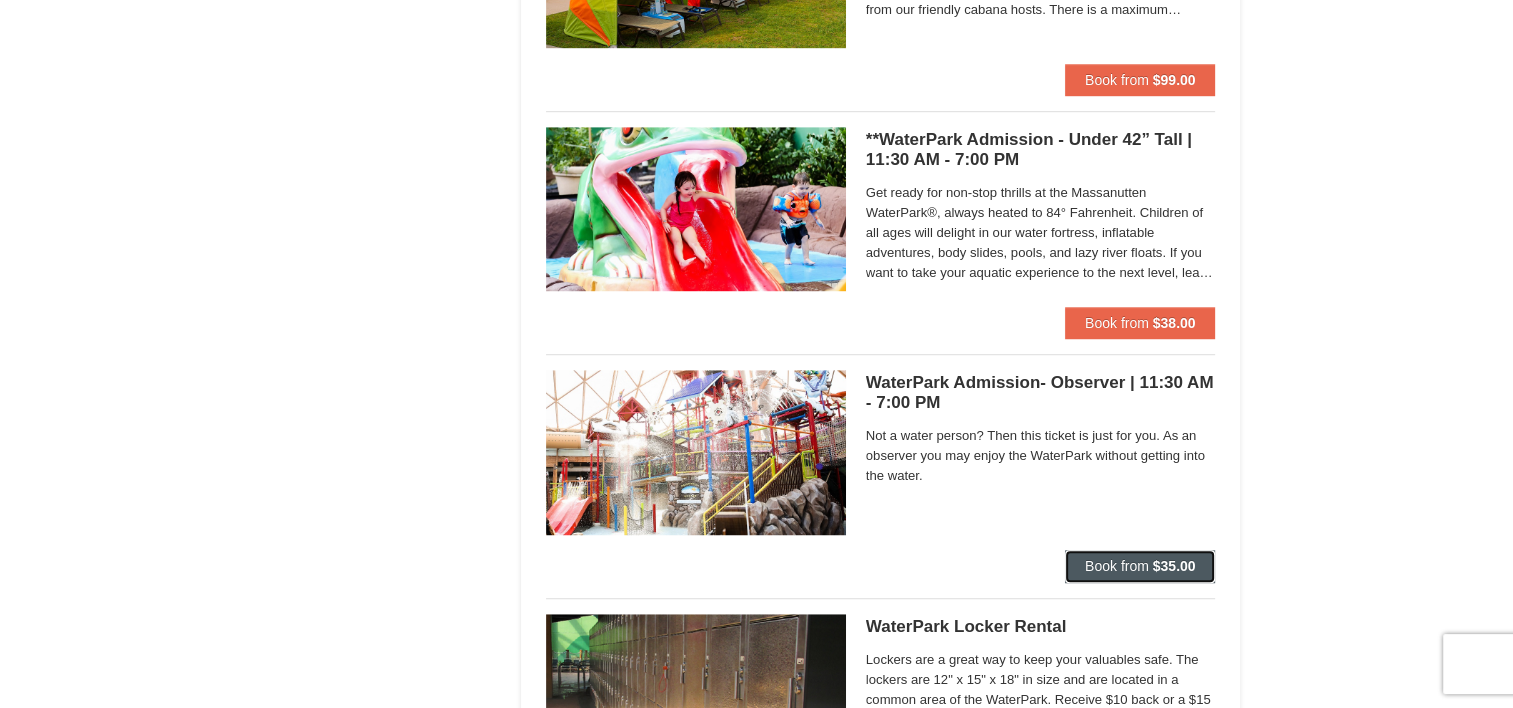 click on "$35.00" at bounding box center [1174, 566] 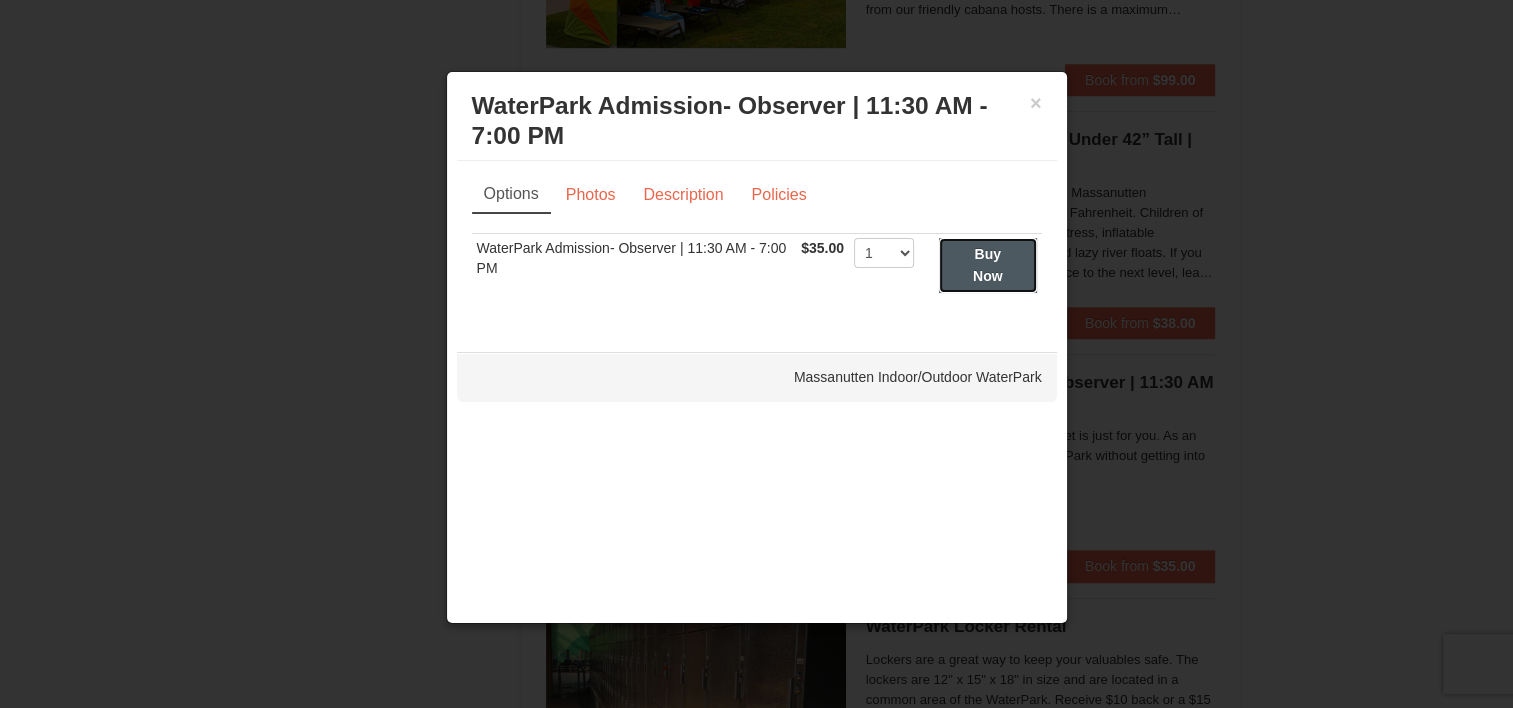 click on "Buy Now" at bounding box center (988, 265) 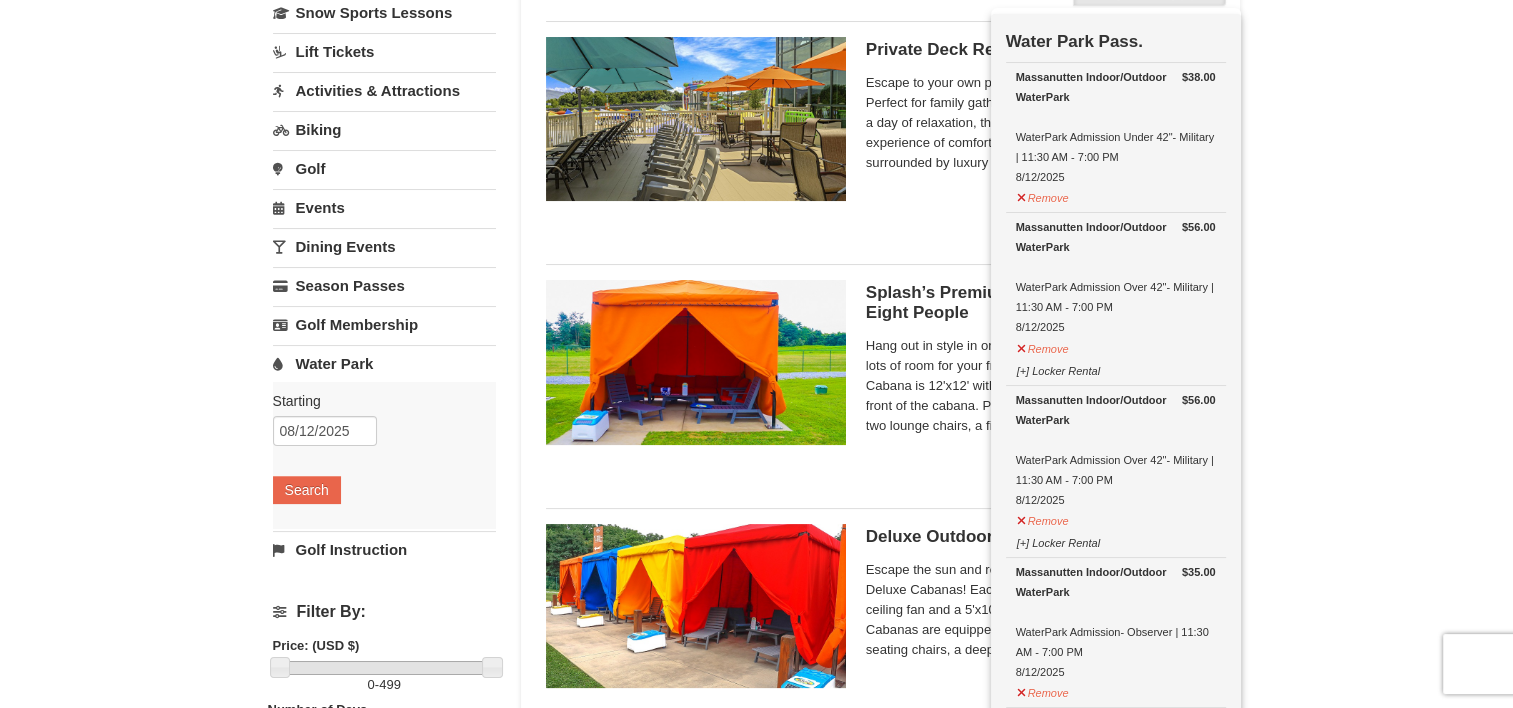 scroll, scrollTop: 206, scrollLeft: 0, axis: vertical 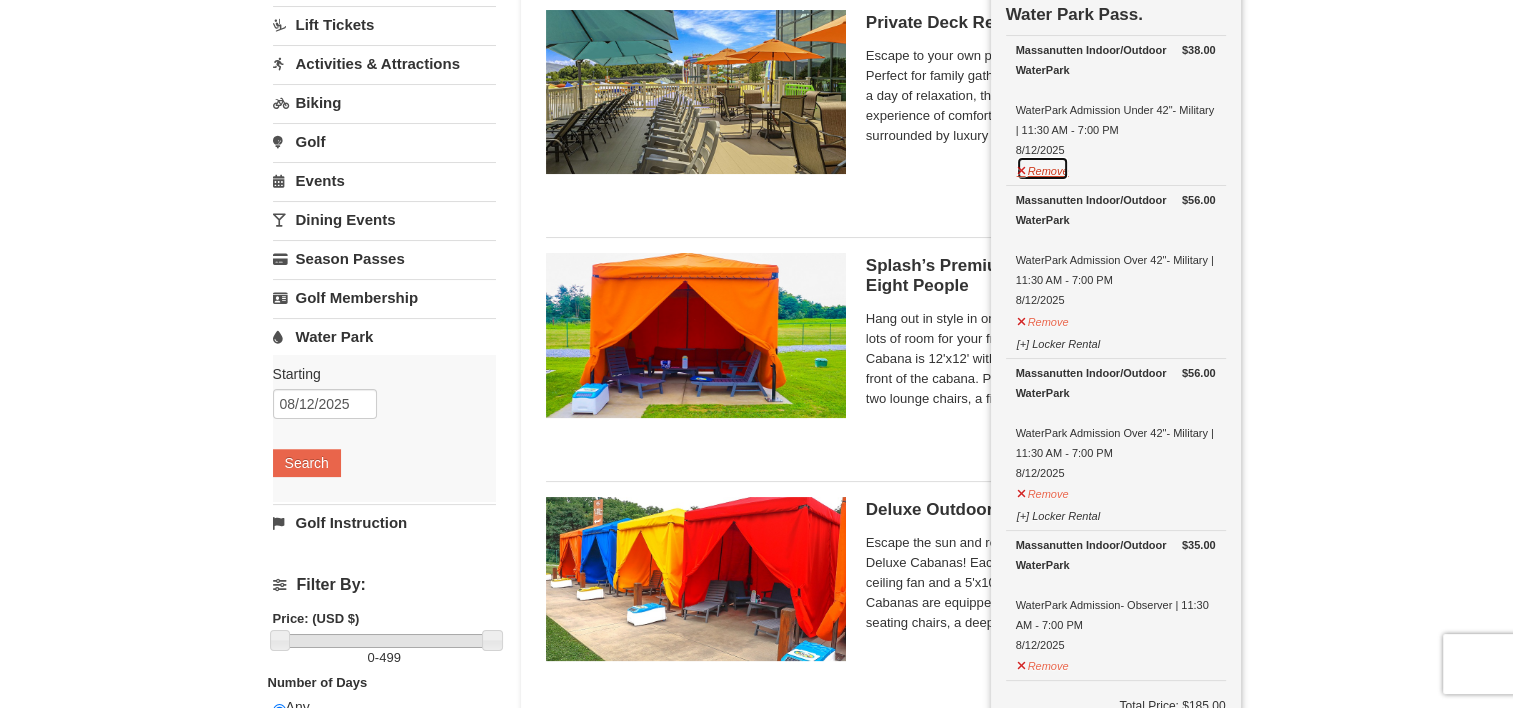click on "Remove" at bounding box center (1043, 168) 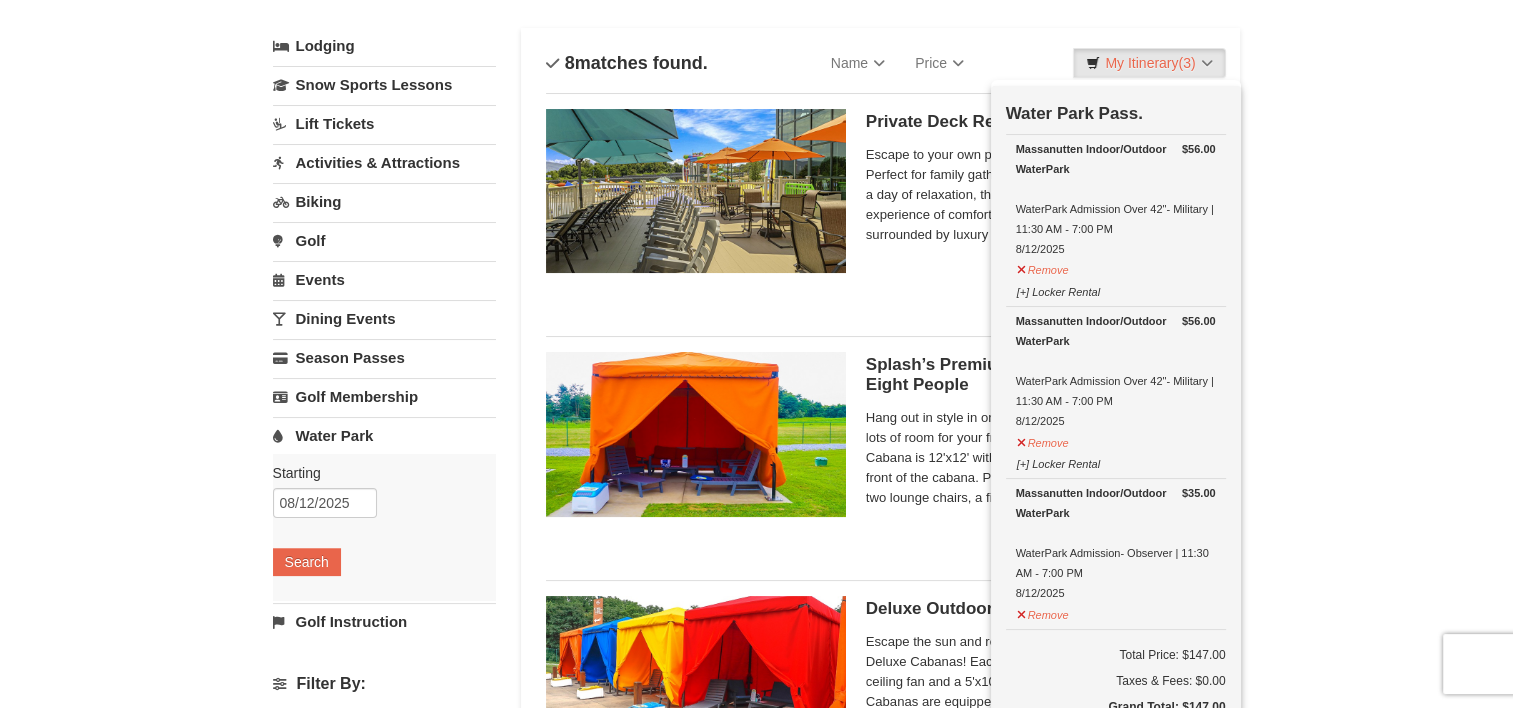 scroll, scrollTop: 106, scrollLeft: 0, axis: vertical 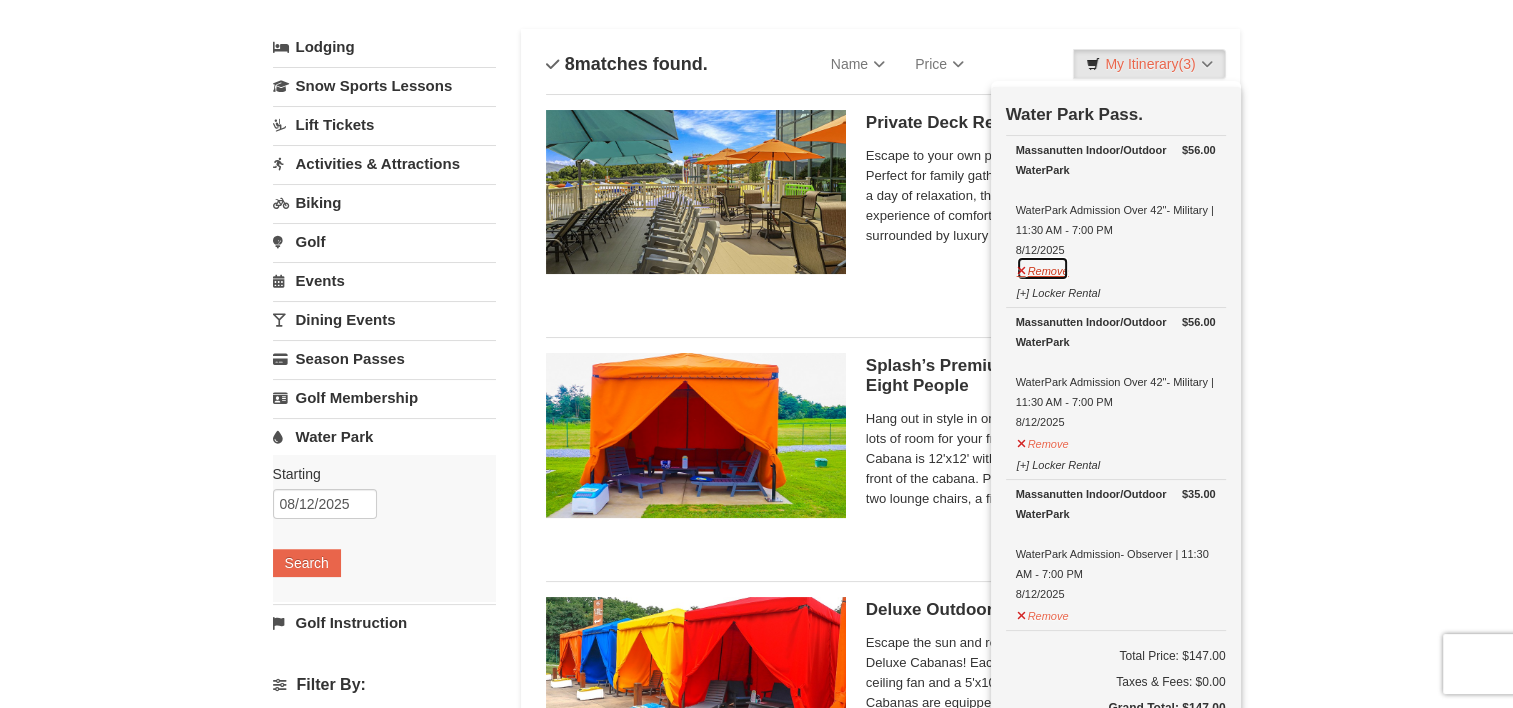 click on "Remove" at bounding box center (1043, 268) 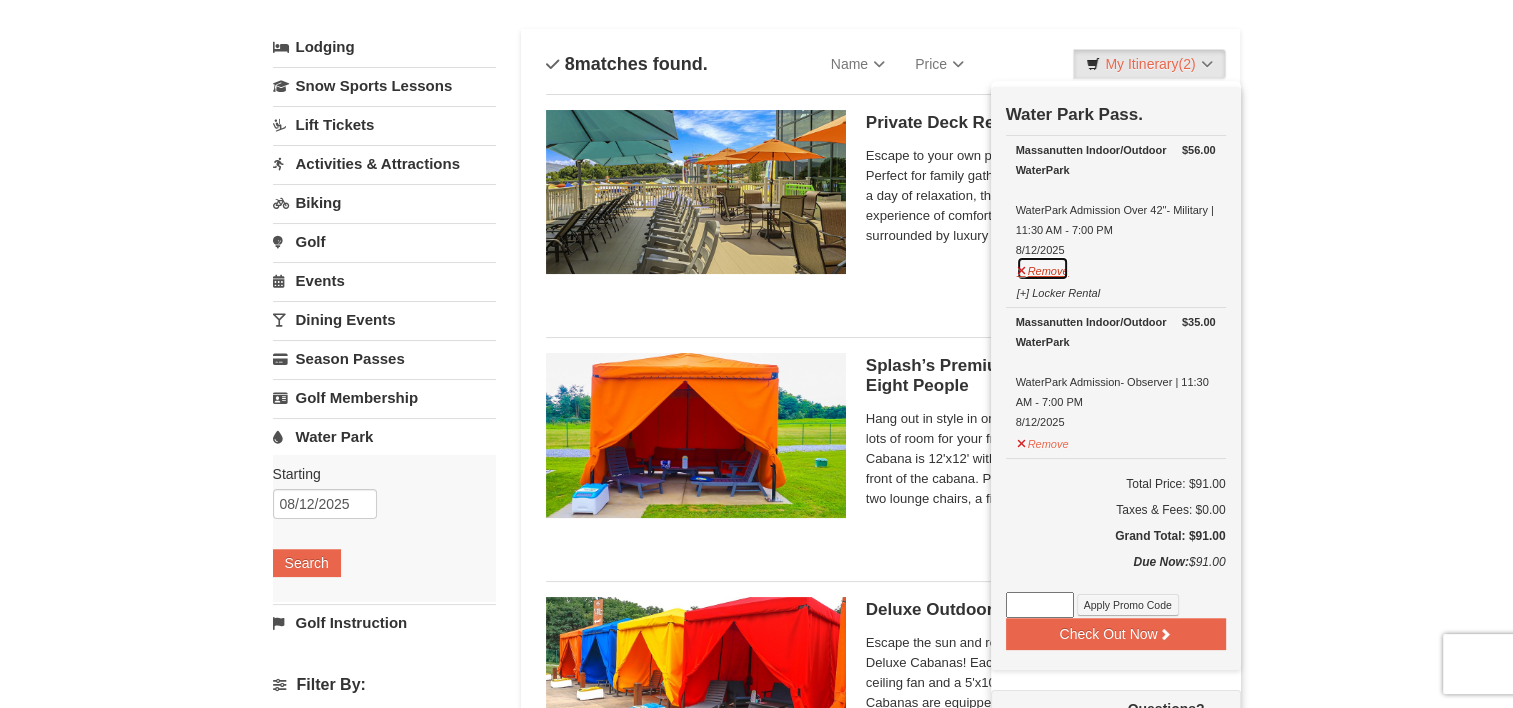 click on "Remove" at bounding box center [1043, 268] 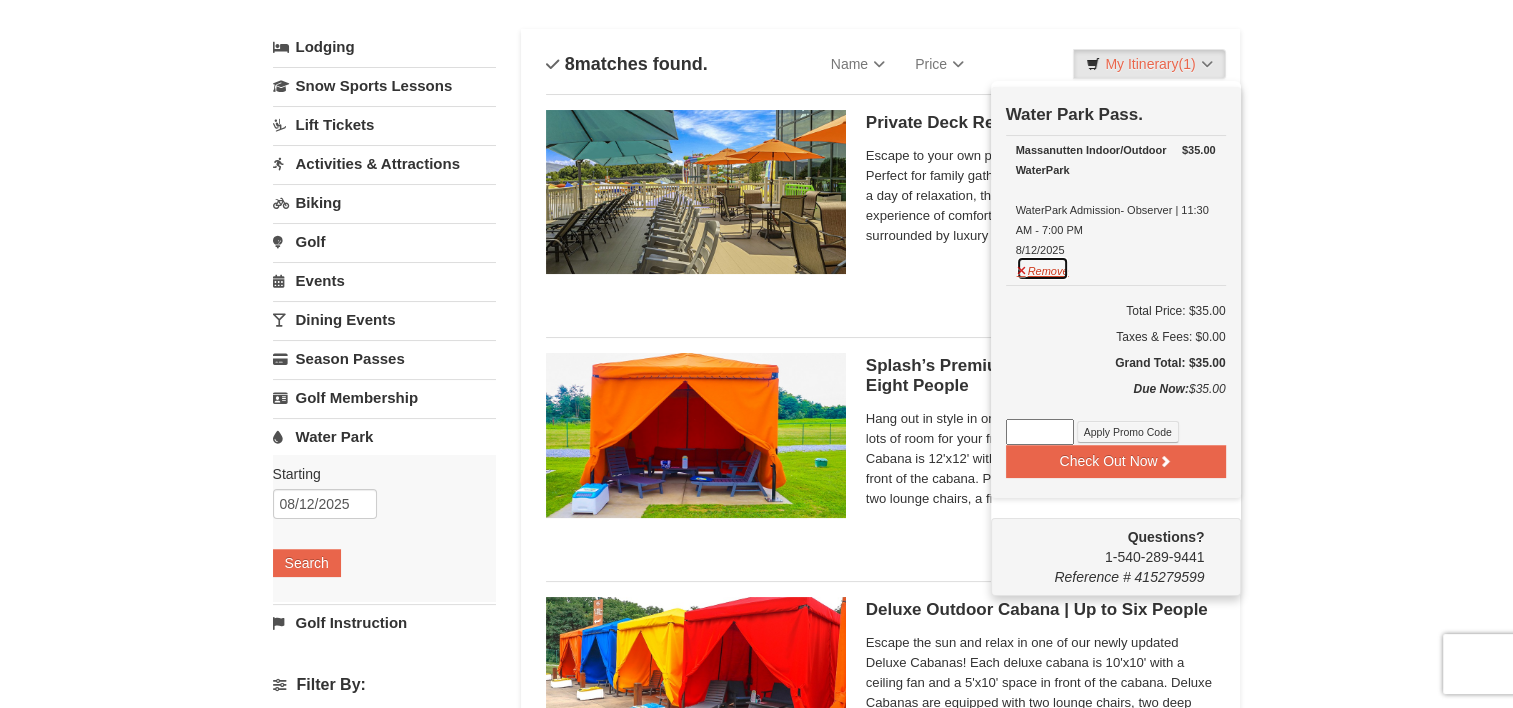 click on "Remove" at bounding box center [1043, 268] 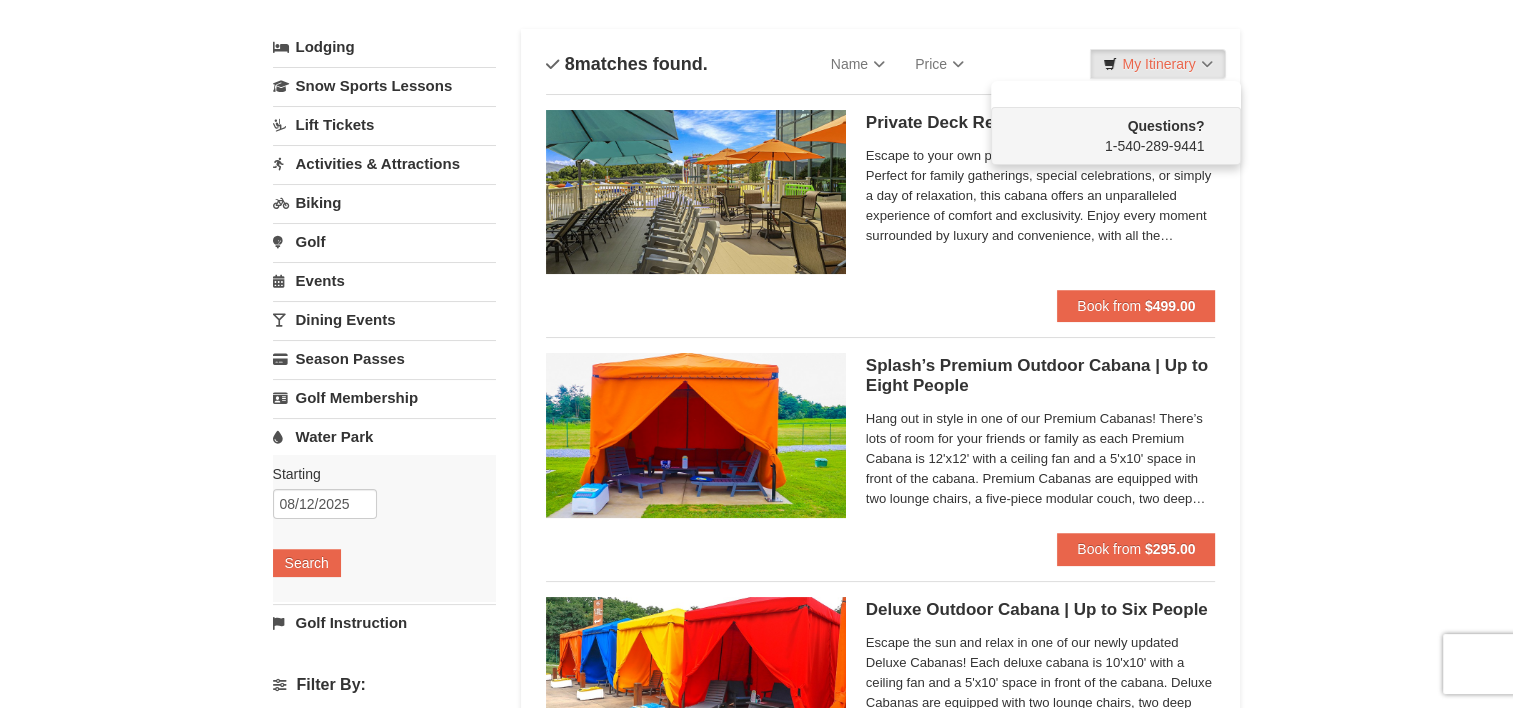click on "Lodging" at bounding box center [384, 47] 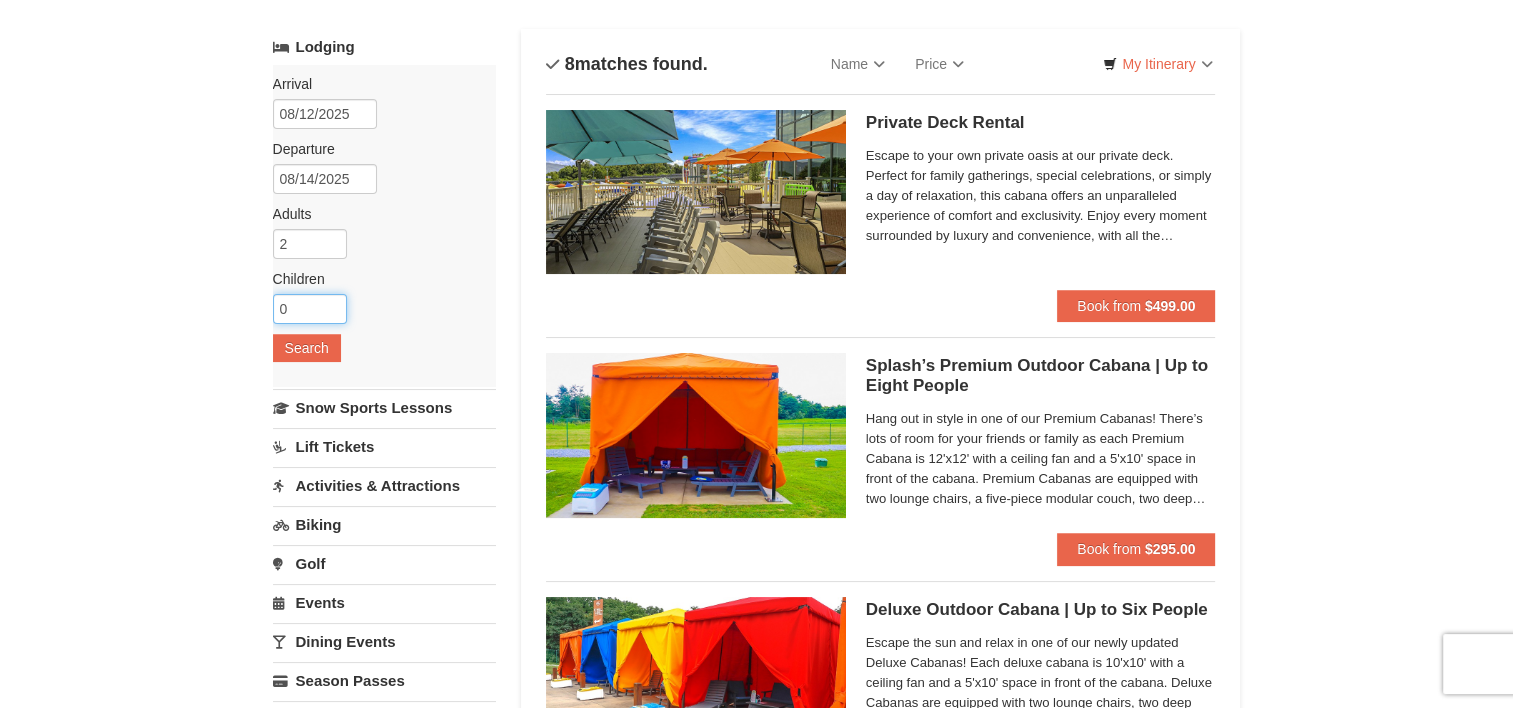 click on "0" at bounding box center (310, 309) 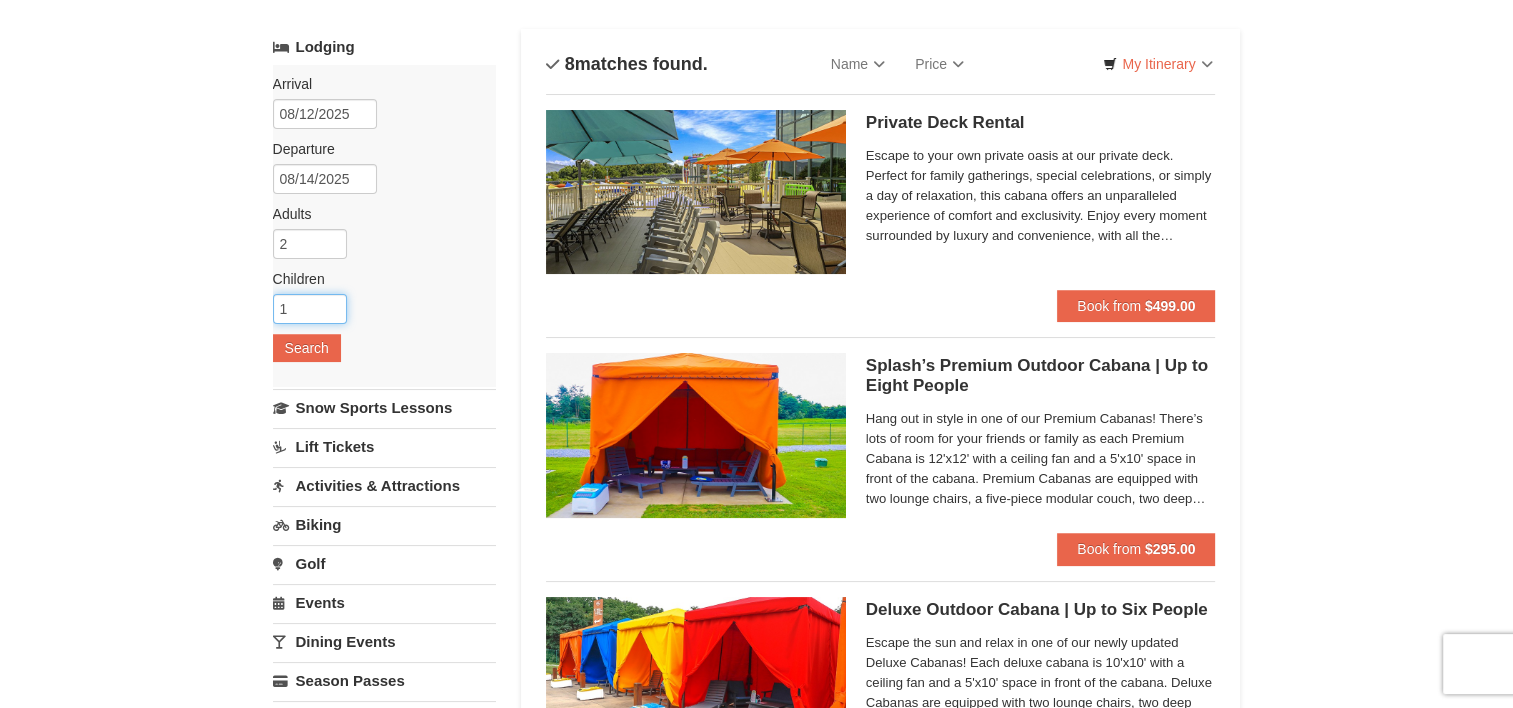 type on "1" 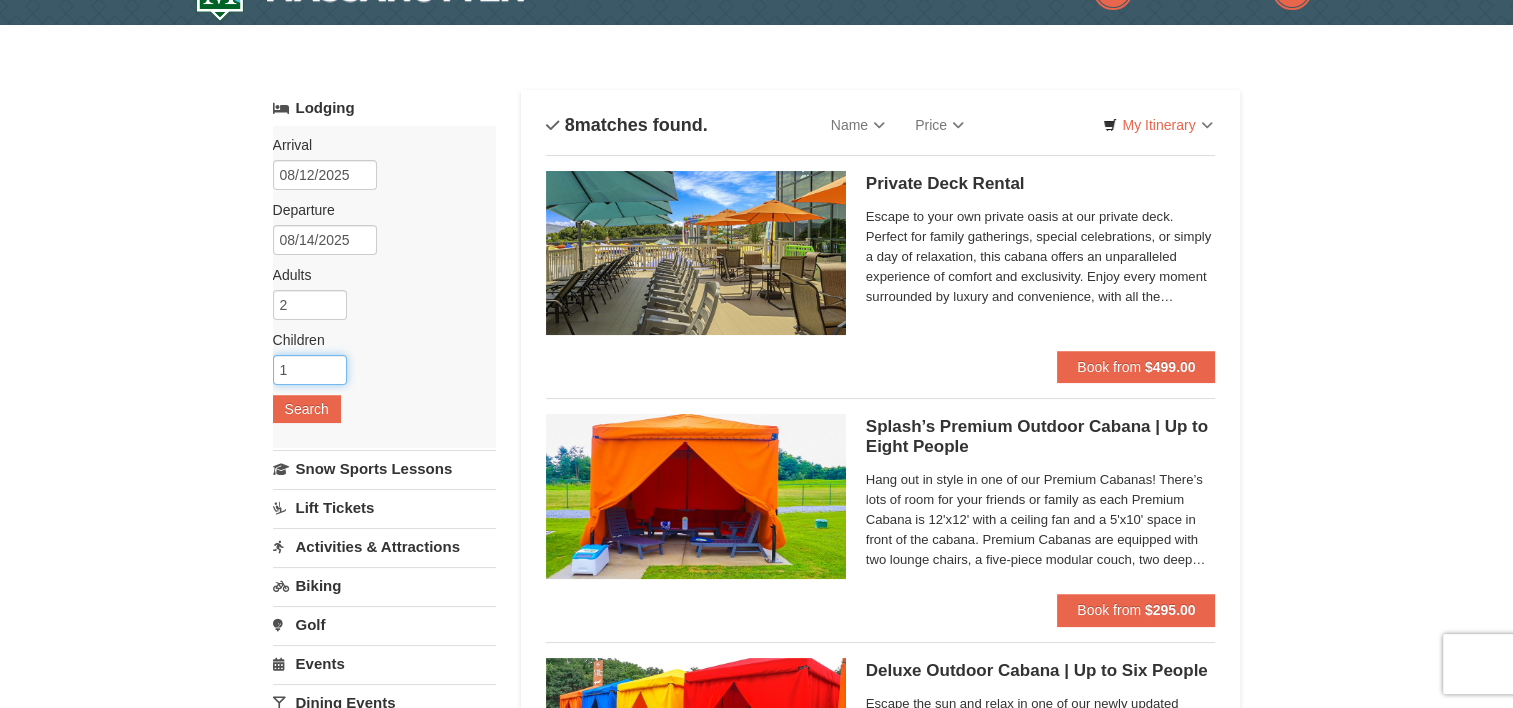 scroll, scrollTop: 6, scrollLeft: 0, axis: vertical 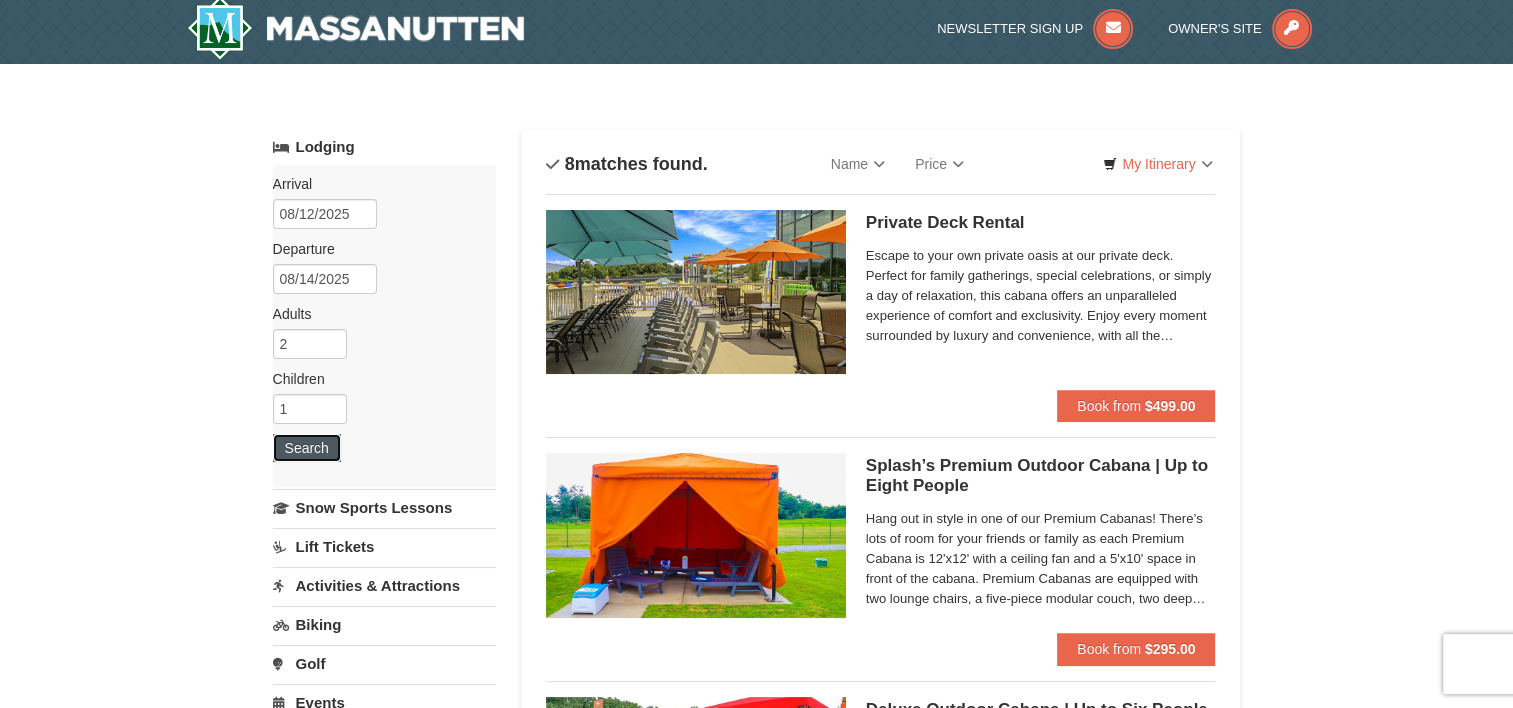 click on "Search" at bounding box center (307, 448) 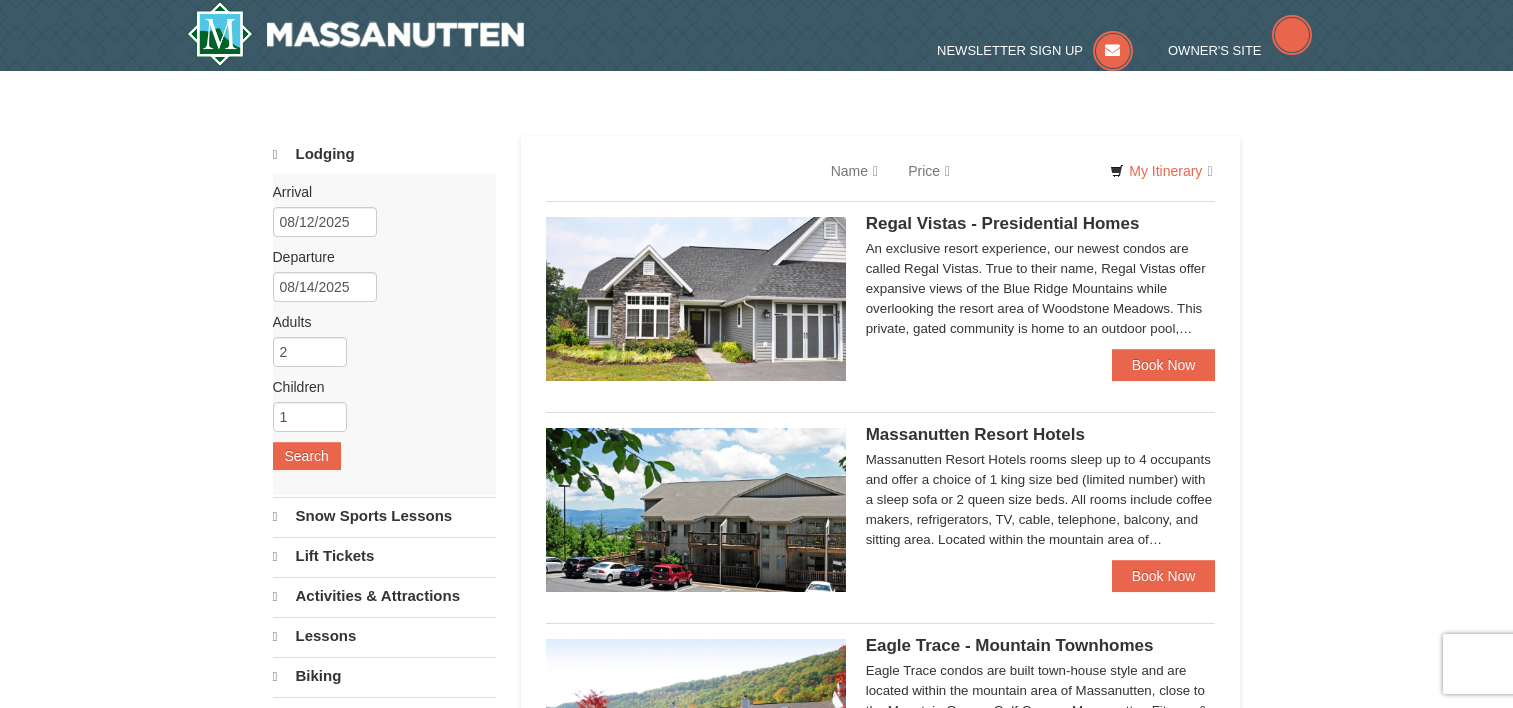 scroll, scrollTop: 0, scrollLeft: 0, axis: both 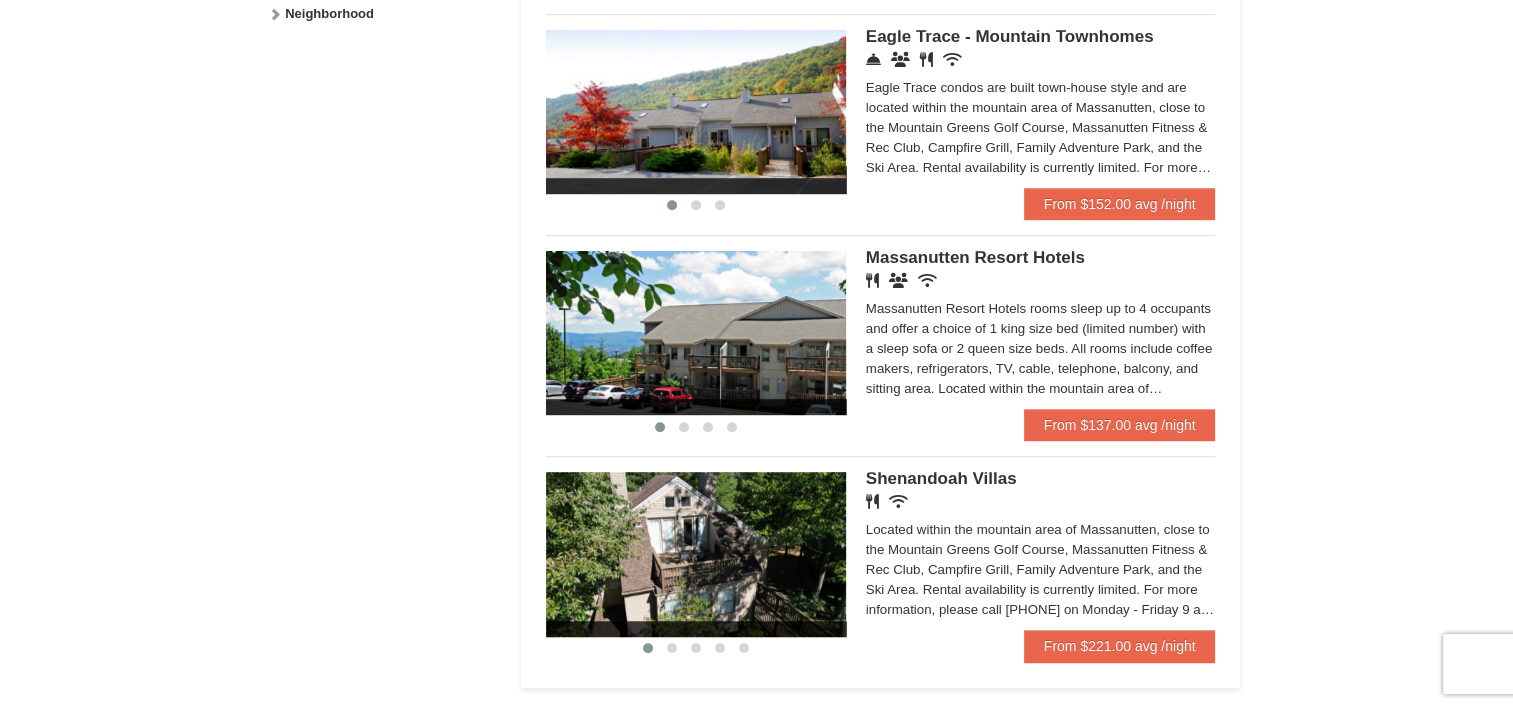 click on "Massanutten Resort Hotels rooms sleep up to 4 occupants and offer a choice of 1 king size bed (limited number) with a sleep sofa or 2 queen size beds. All rooms include coffee makers, refrigerators, TV, cable, telephone, balcony, and sitting area. Located within the mountain area of Massanutten, close to the Mountain Greens Golf Course, Massanutten Fitness & Rec Club, Campfire Grill Restaurant, Family Adventure Park, and the Ski Area.
Rental availability is currently limited. For more information, please call [PHONE] on Monday - Friday 9 am - 6 pm and Saturday 9 am - 1 pm. Condo and hotel reservations are subject to a $25 change fee.
We look forward to welcoming you!" at bounding box center (1041, 349) 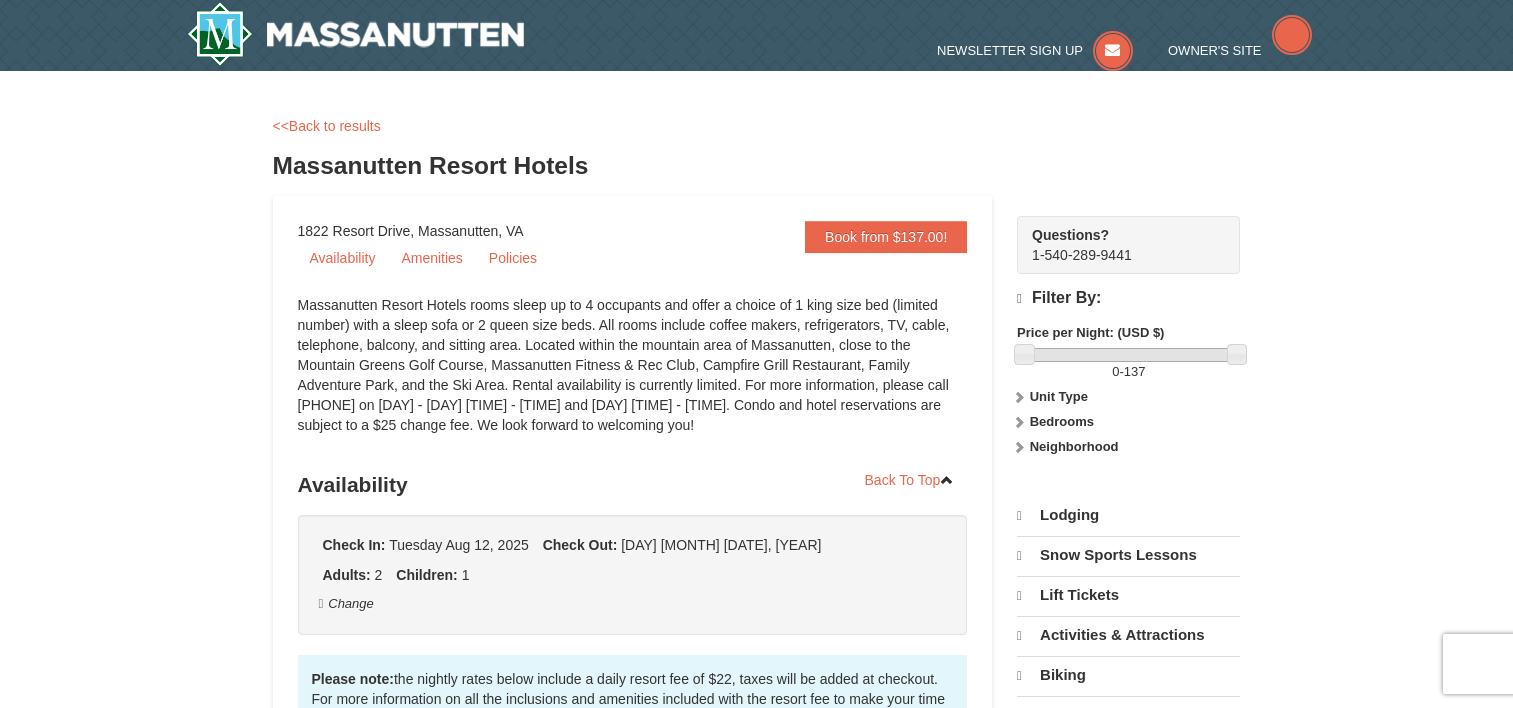 scroll, scrollTop: 0, scrollLeft: 0, axis: both 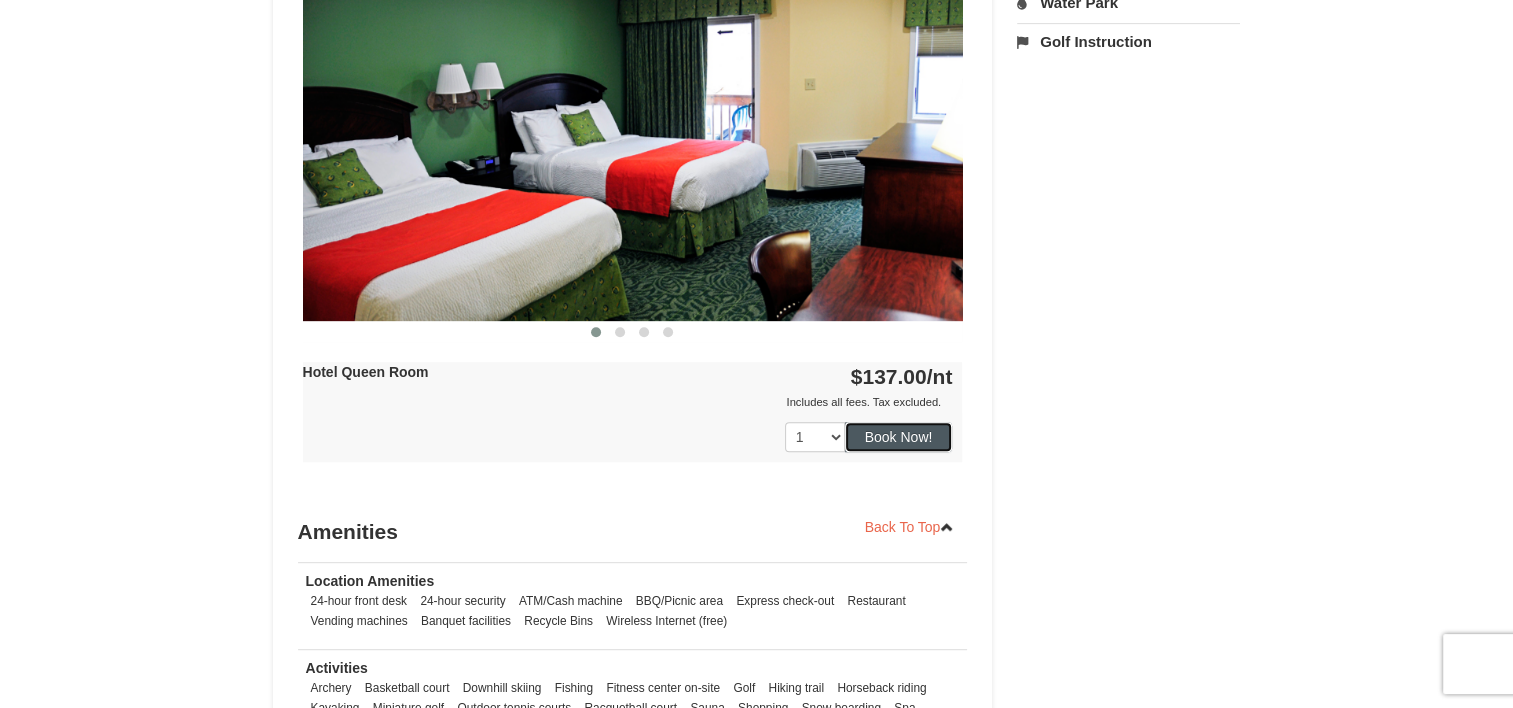 click on "Book Now!" at bounding box center [899, 437] 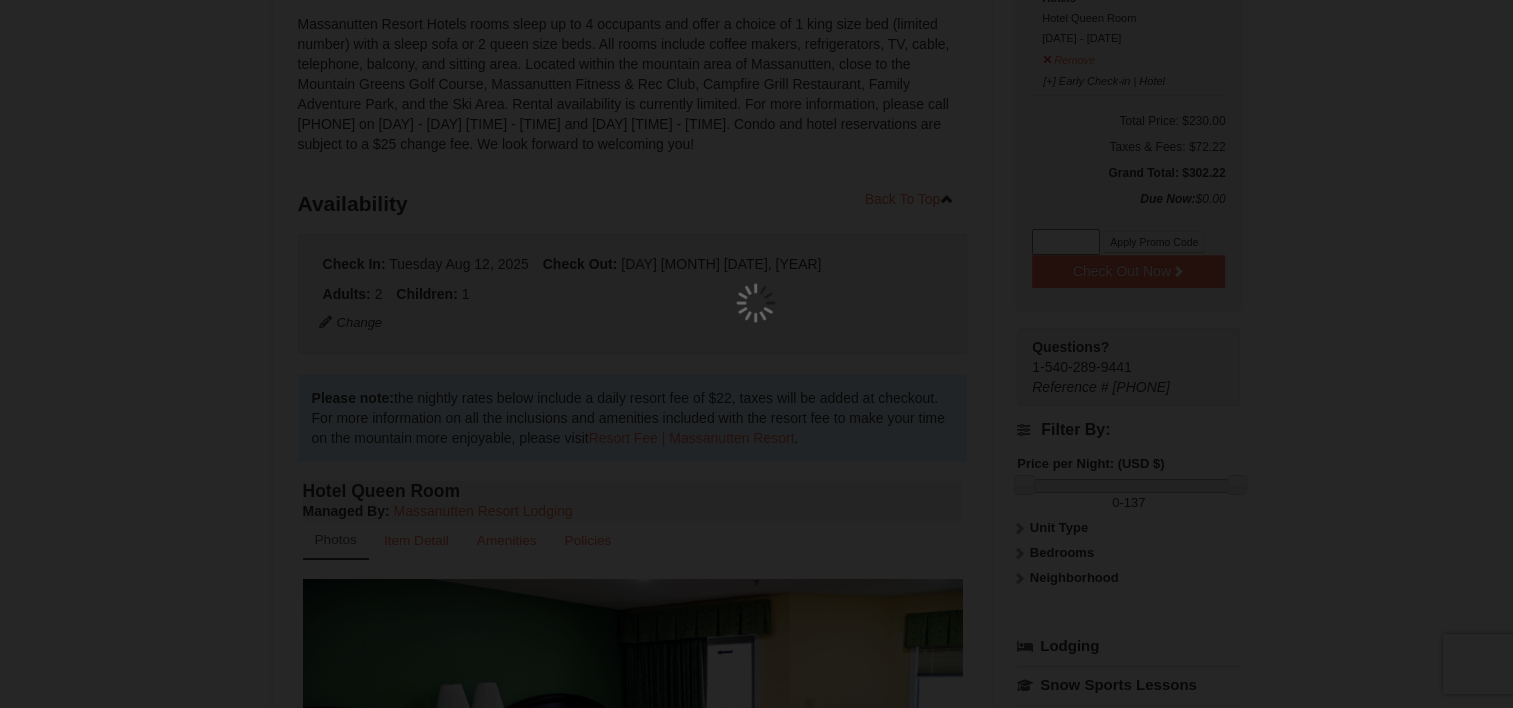 scroll, scrollTop: 195, scrollLeft: 0, axis: vertical 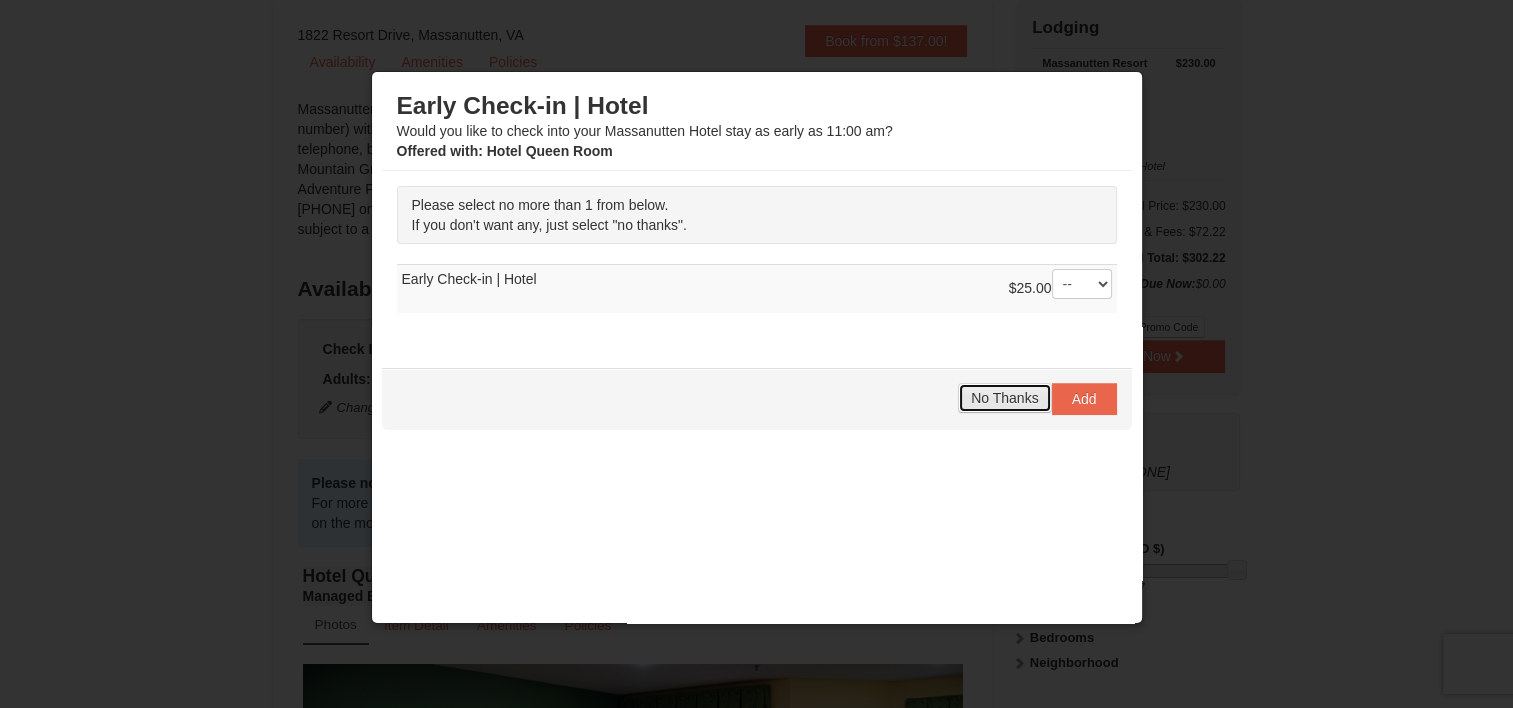 click on "No Thanks" at bounding box center [1004, 398] 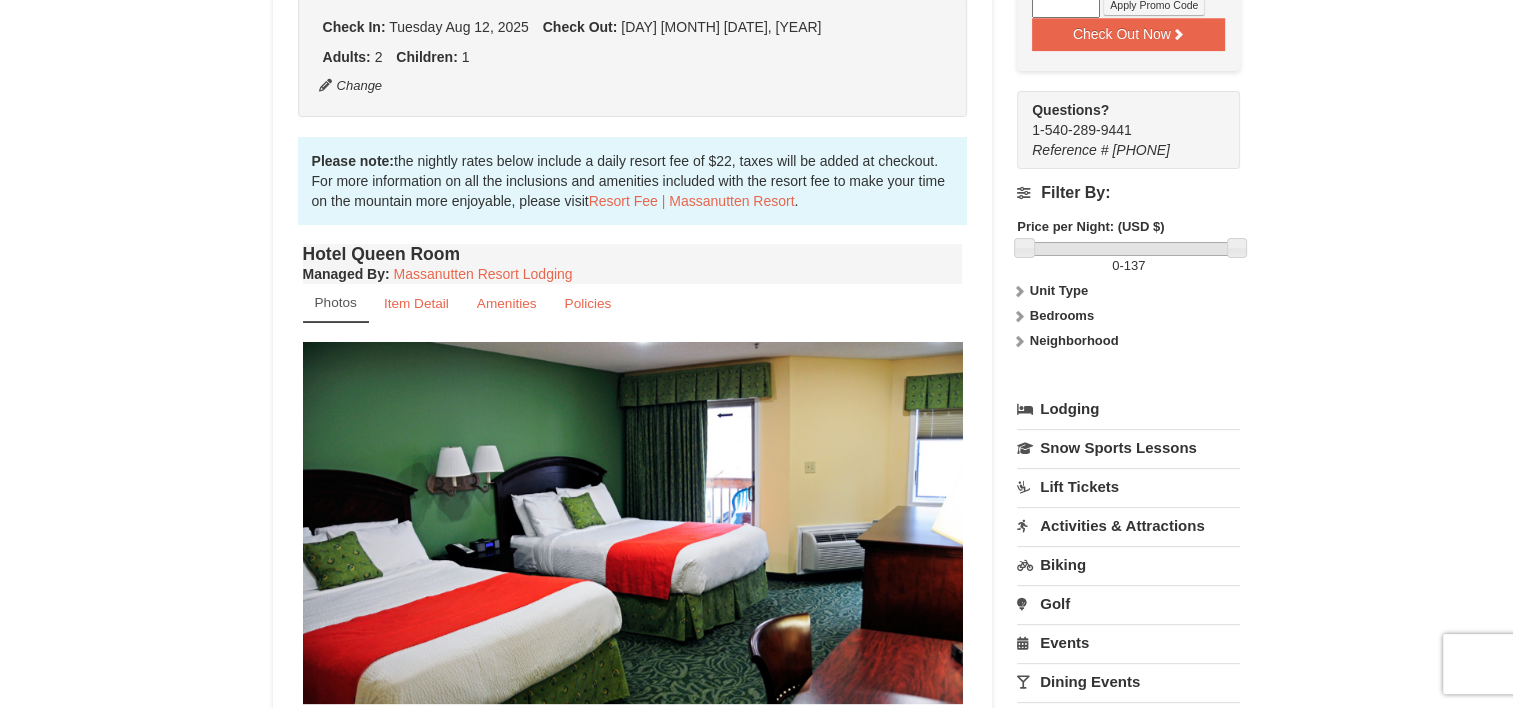 scroll, scrollTop: 500, scrollLeft: 0, axis: vertical 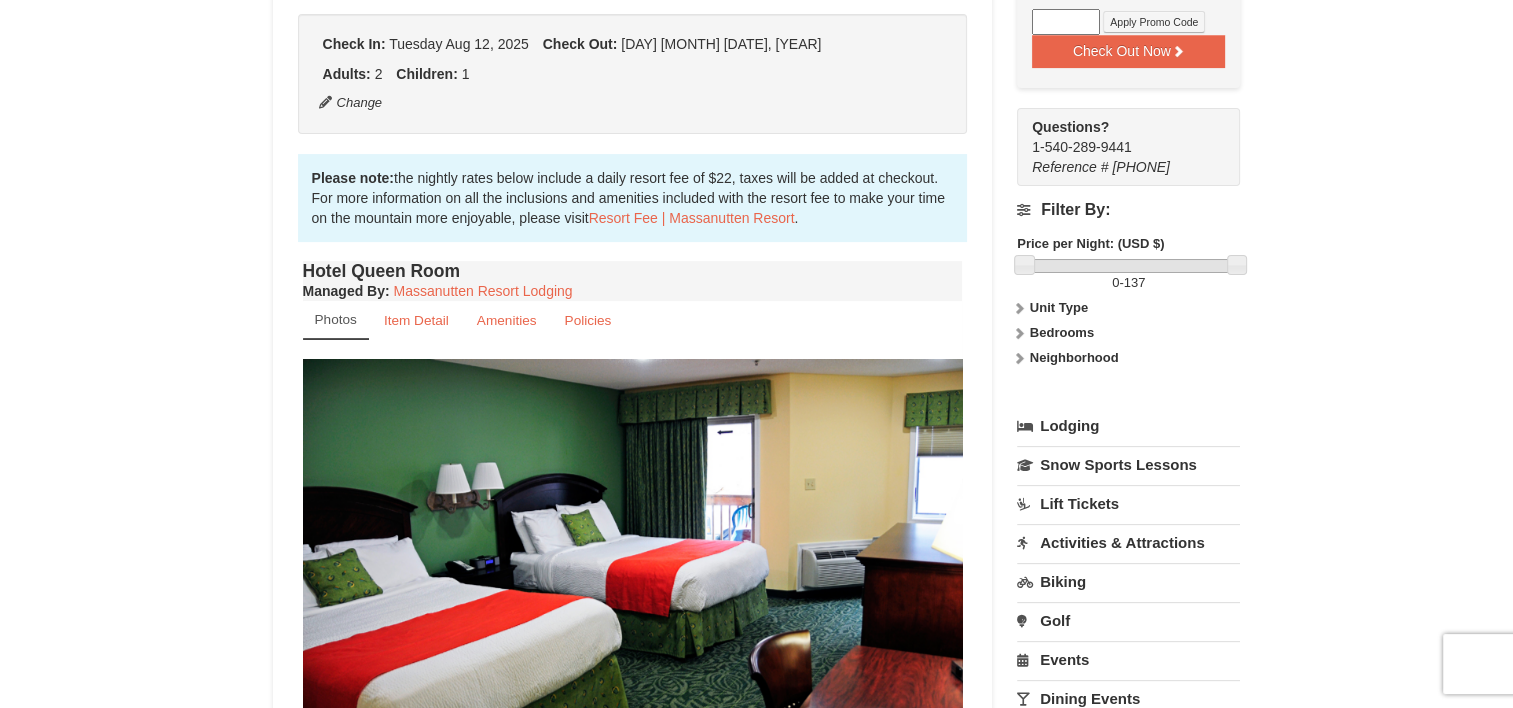 click on "Photos" at bounding box center (336, 320) 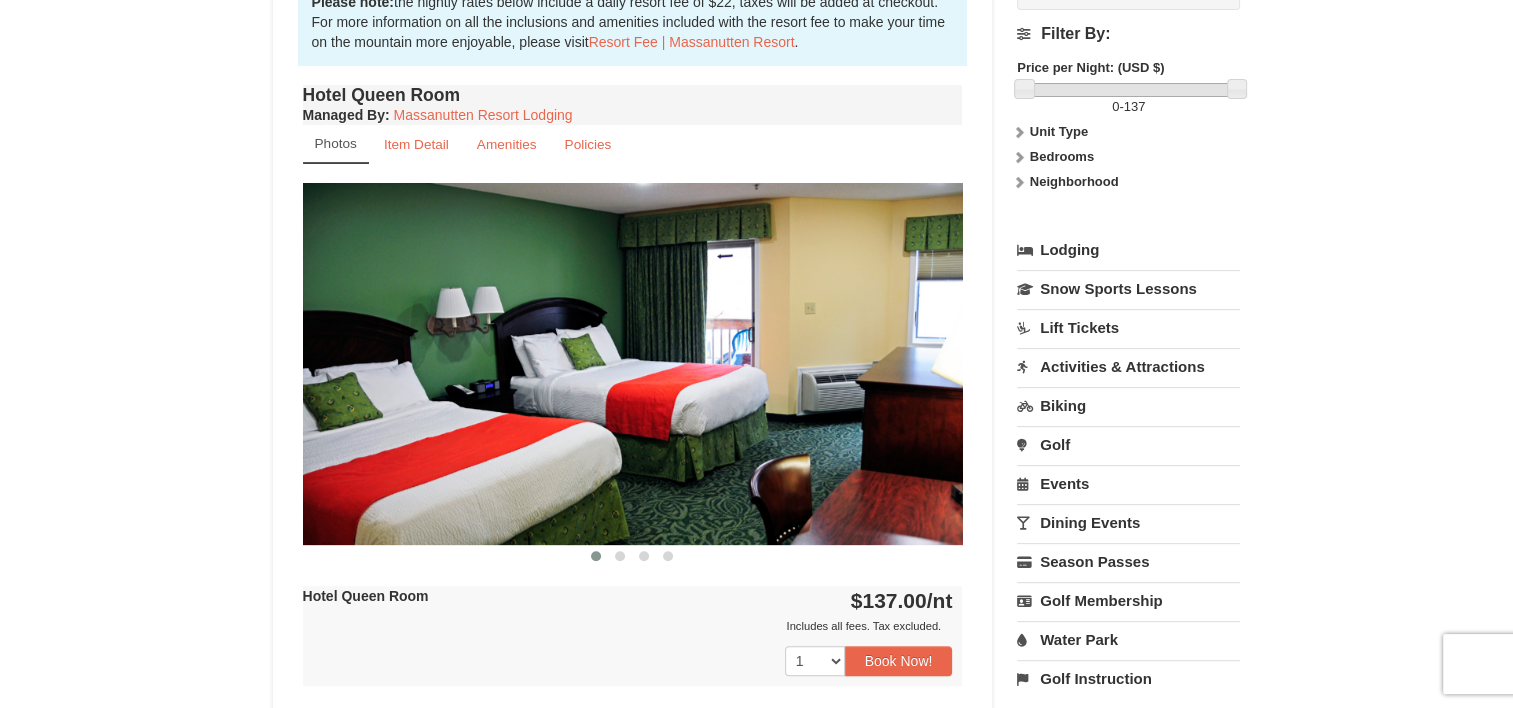 scroll, scrollTop: 700, scrollLeft: 0, axis: vertical 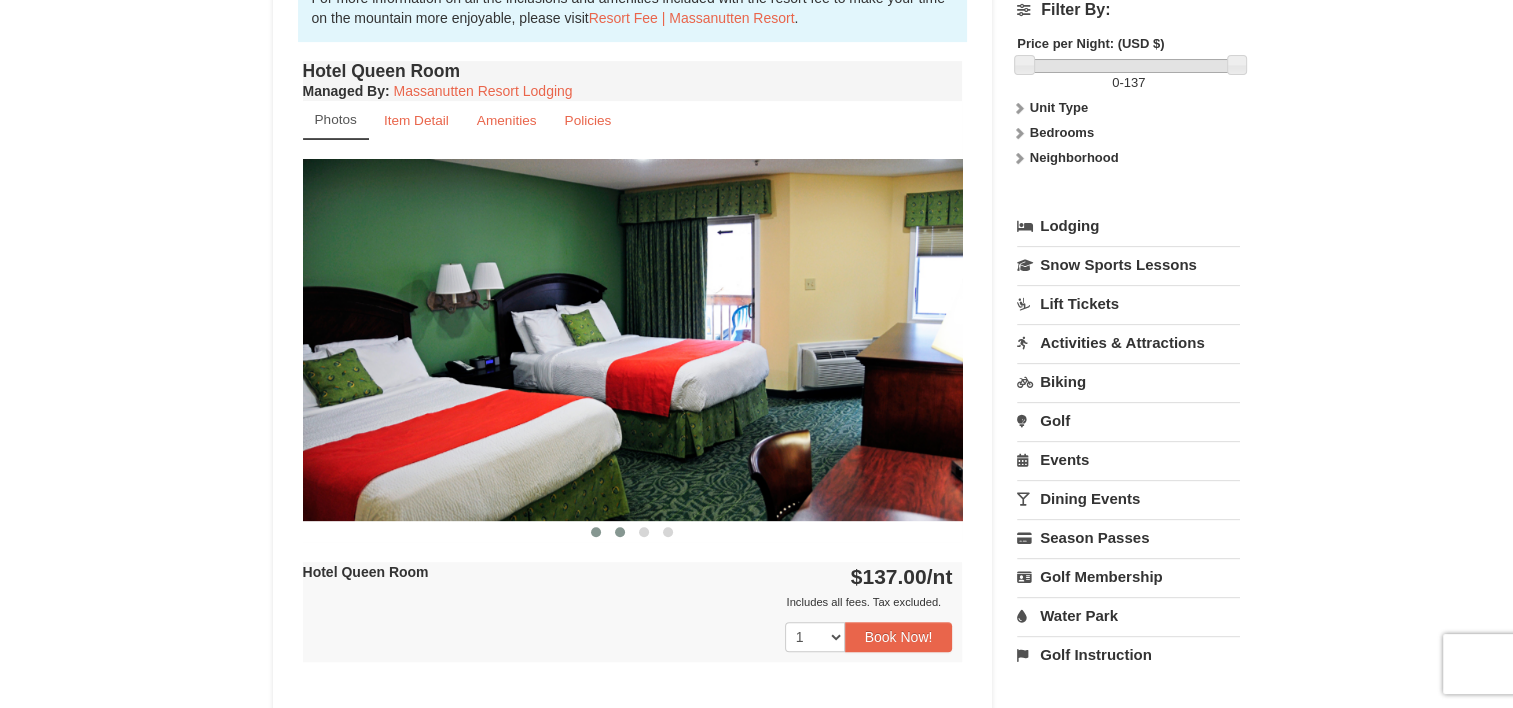 click at bounding box center (620, 532) 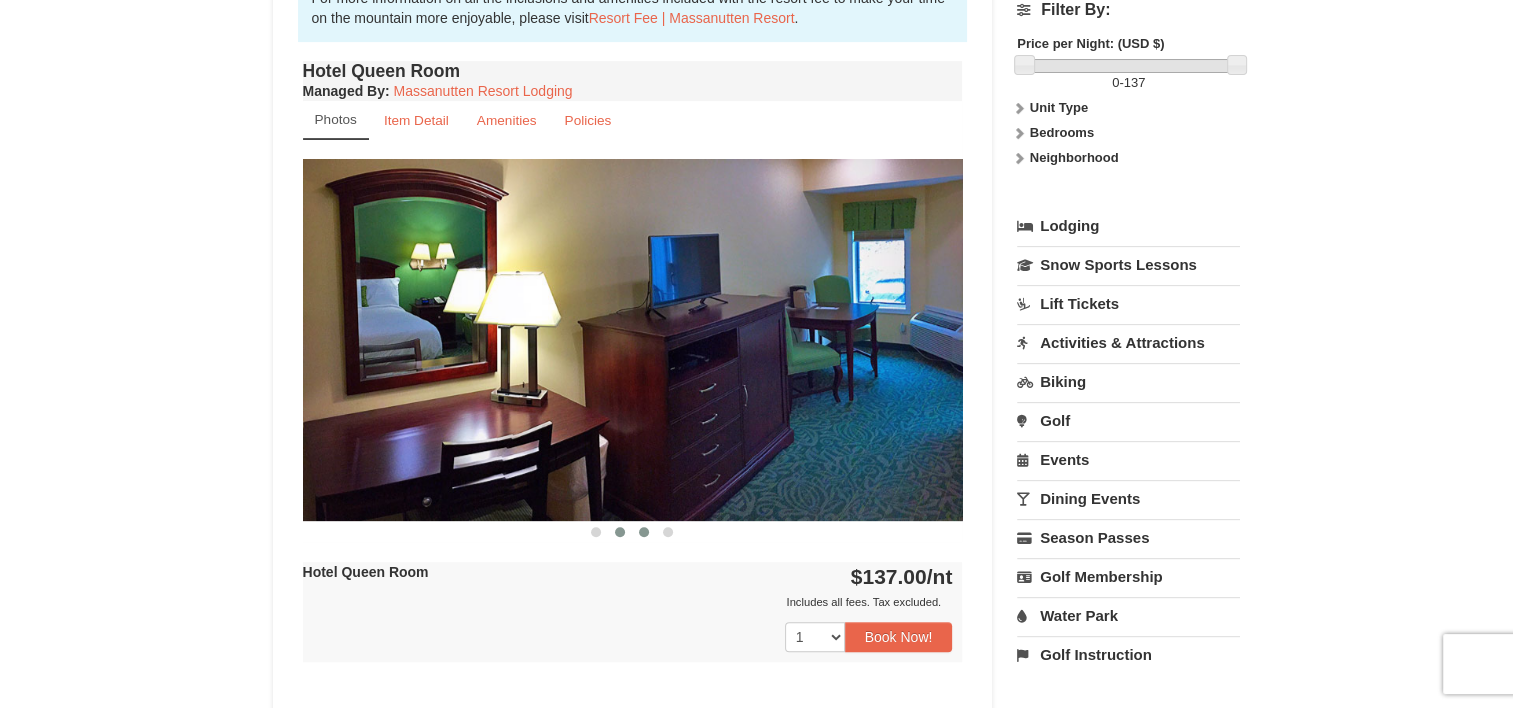 click at bounding box center (644, 532) 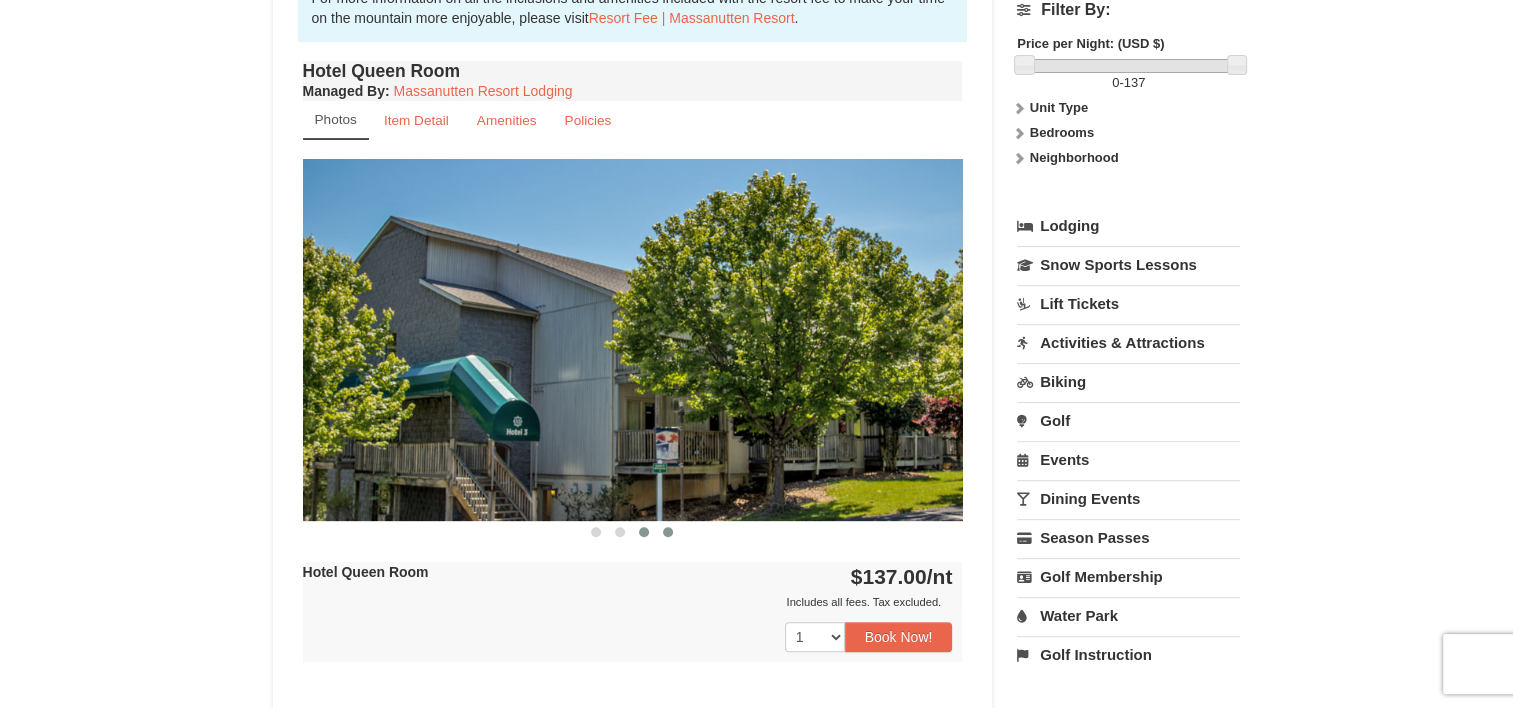 click at bounding box center [668, 532] 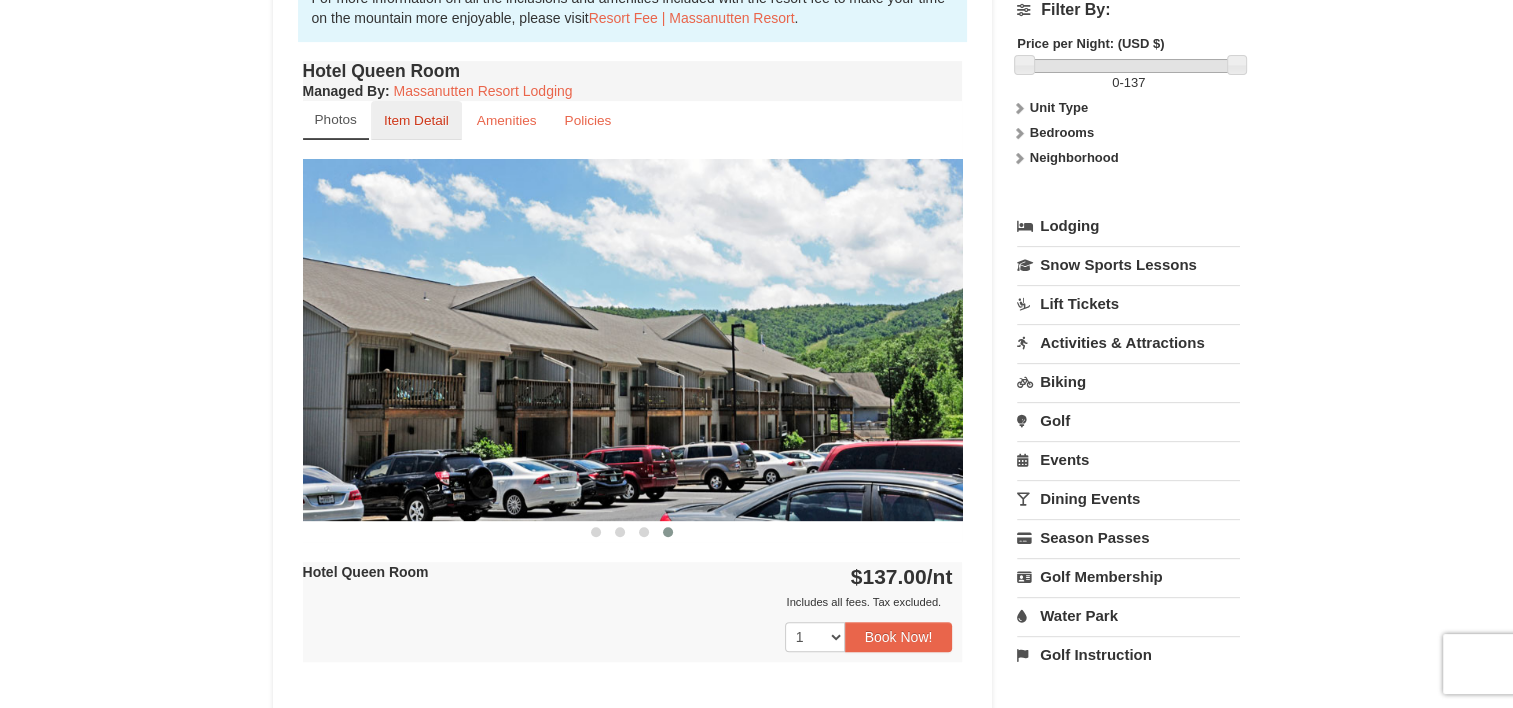 click on "Item Detail" at bounding box center (416, 120) 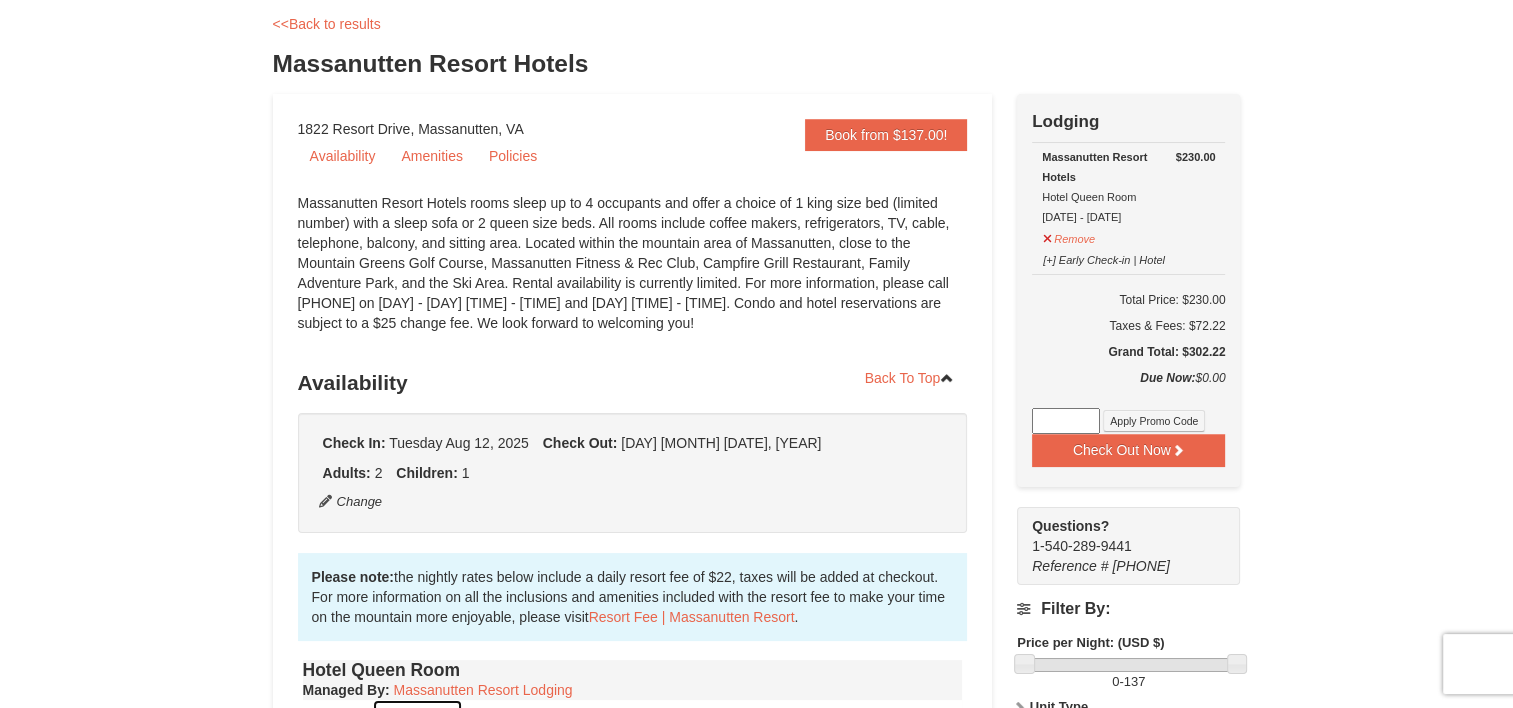 scroll, scrollTop: 100, scrollLeft: 0, axis: vertical 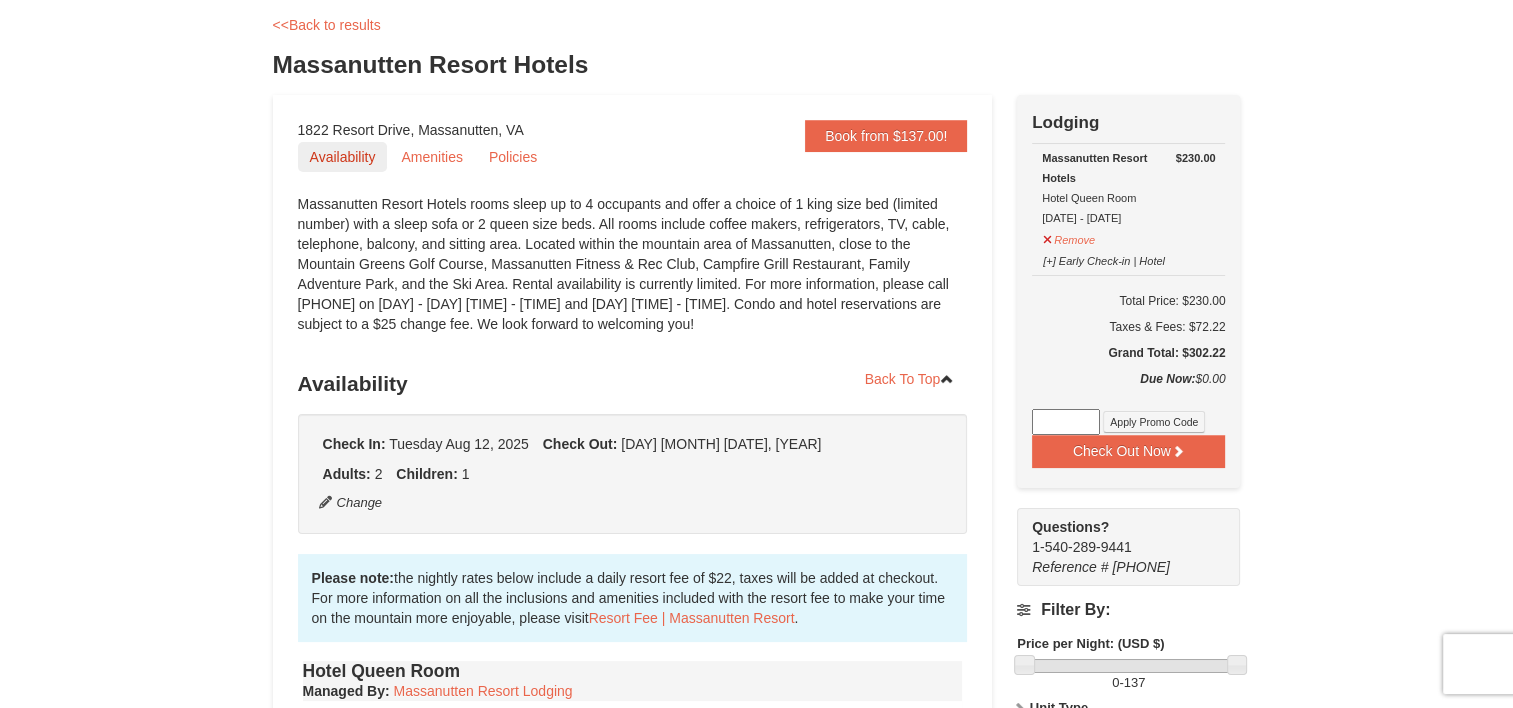 click on "Availability" at bounding box center [343, 157] 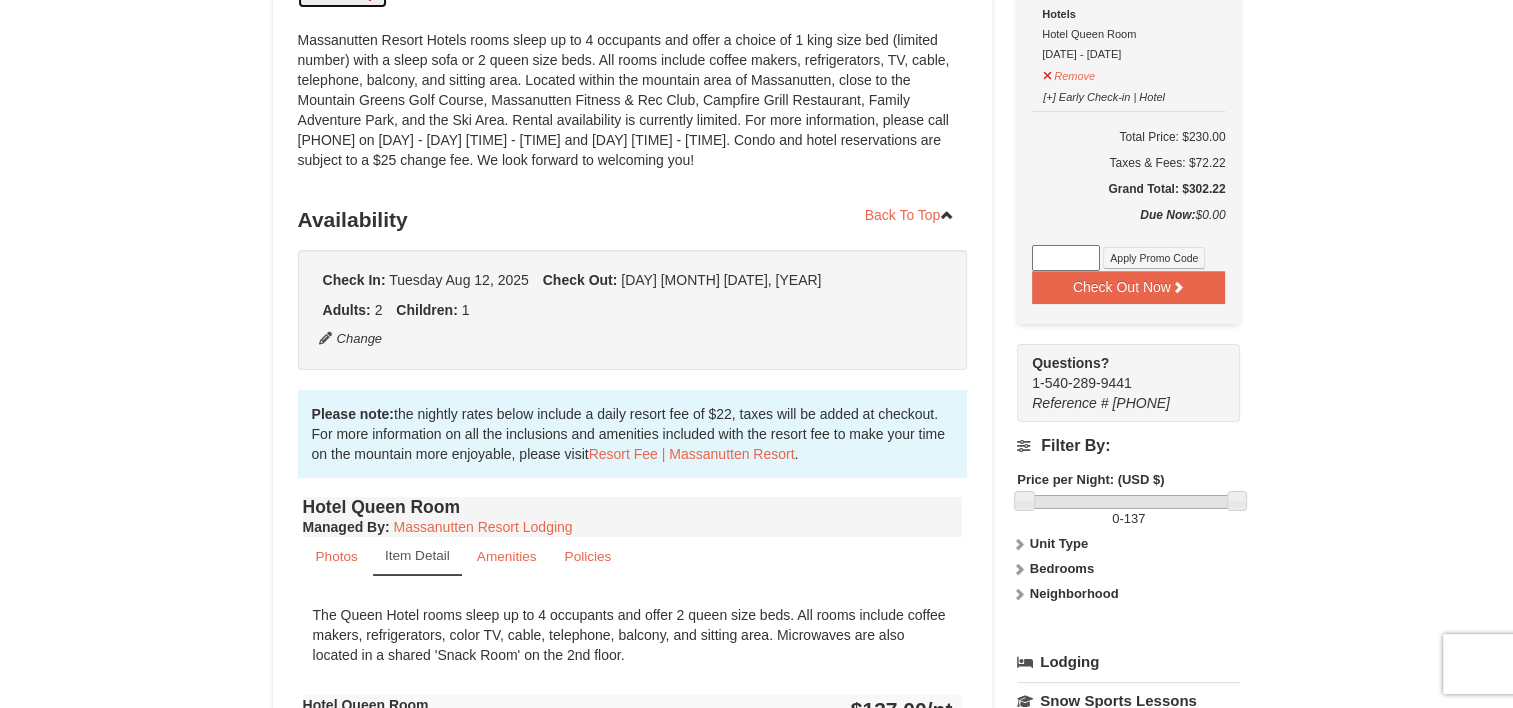 scroll, scrollTop: 364, scrollLeft: 0, axis: vertical 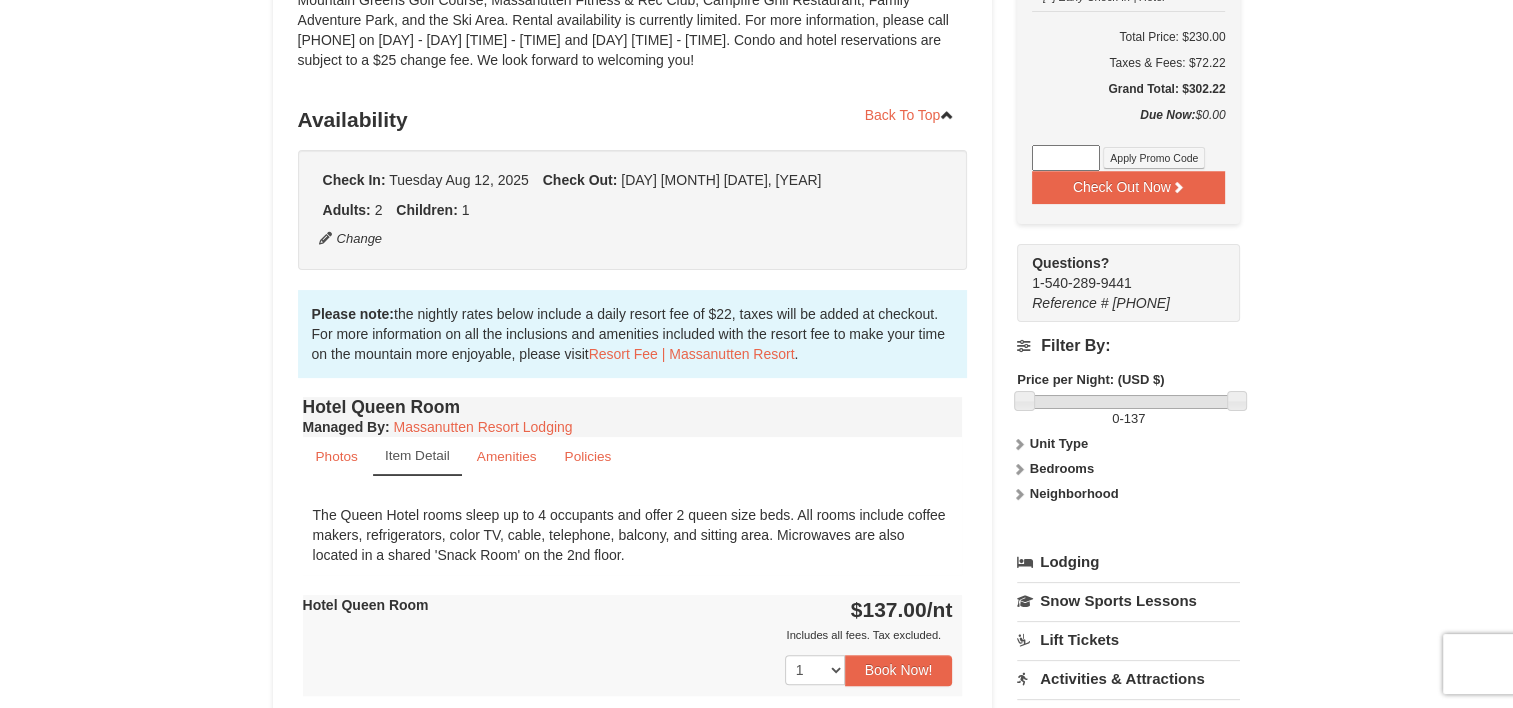 click on "Activities & Attractions" at bounding box center [1128, 678] 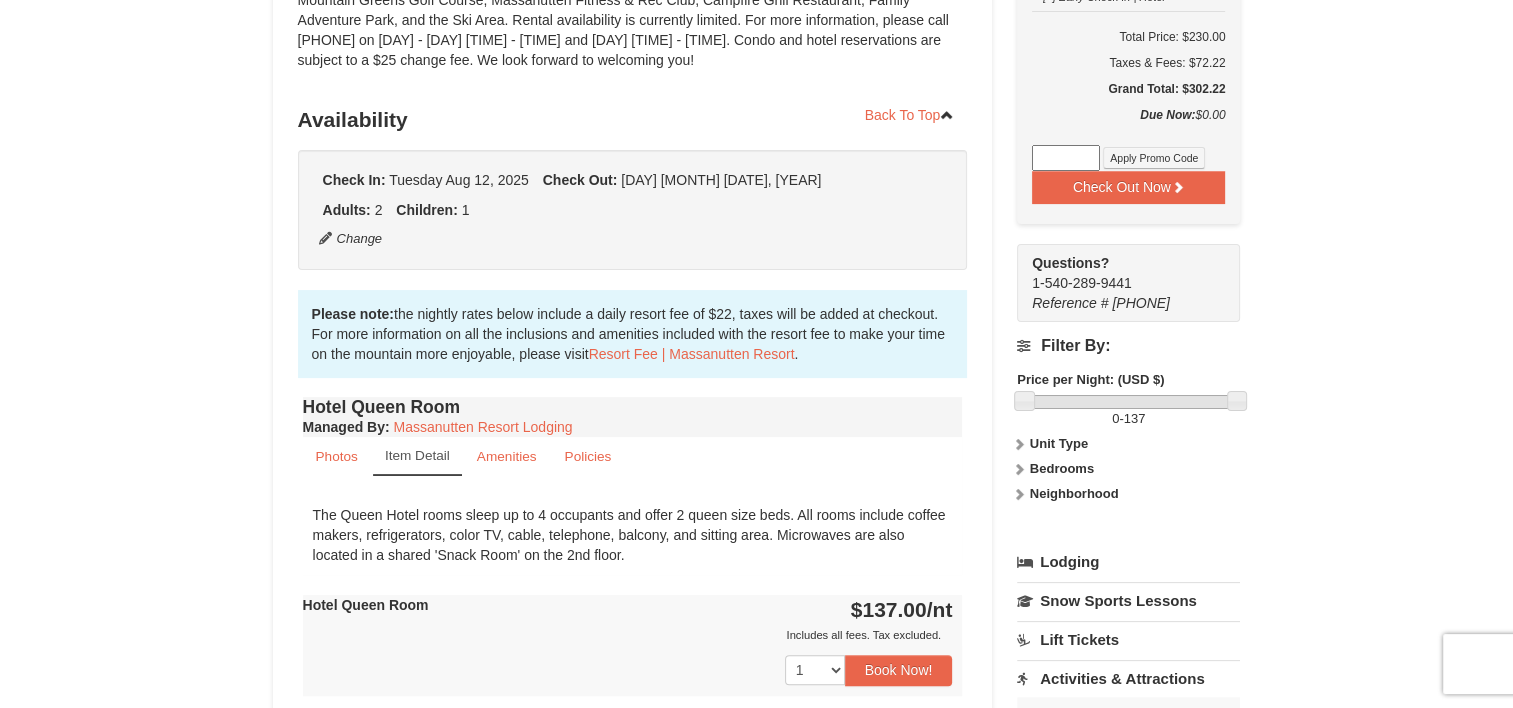 click on "Activities & Attractions" at bounding box center (1128, 678) 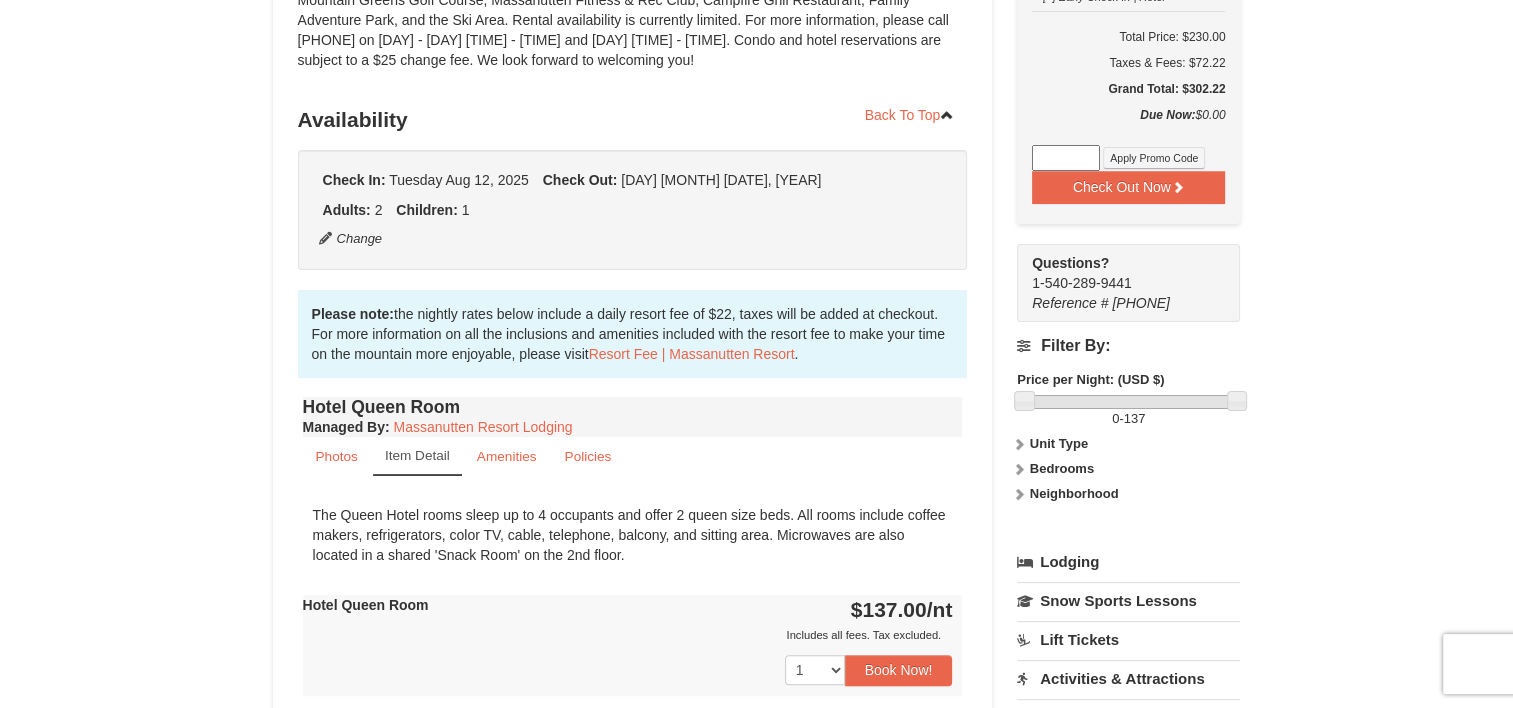 click on "Activities & Attractions" at bounding box center (1128, 678) 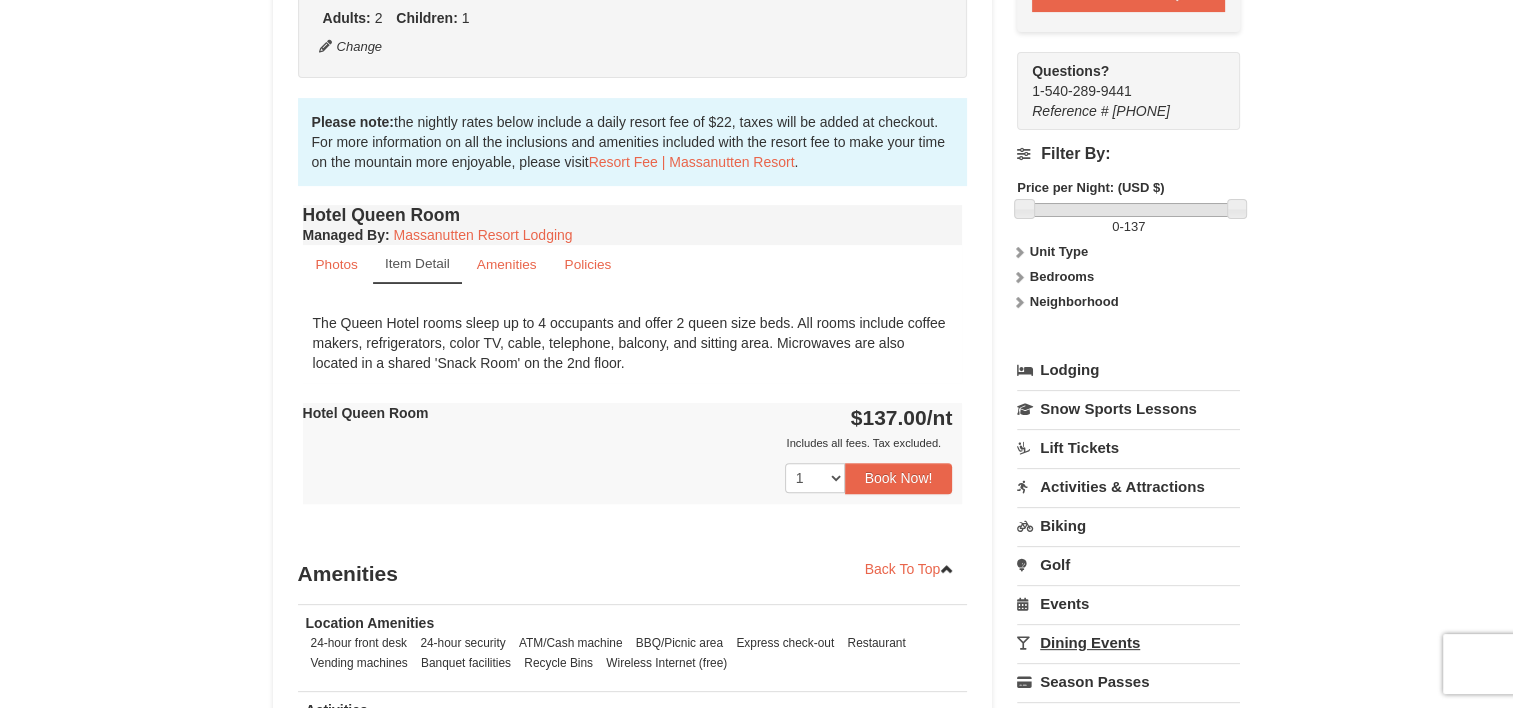 scroll, scrollTop: 564, scrollLeft: 0, axis: vertical 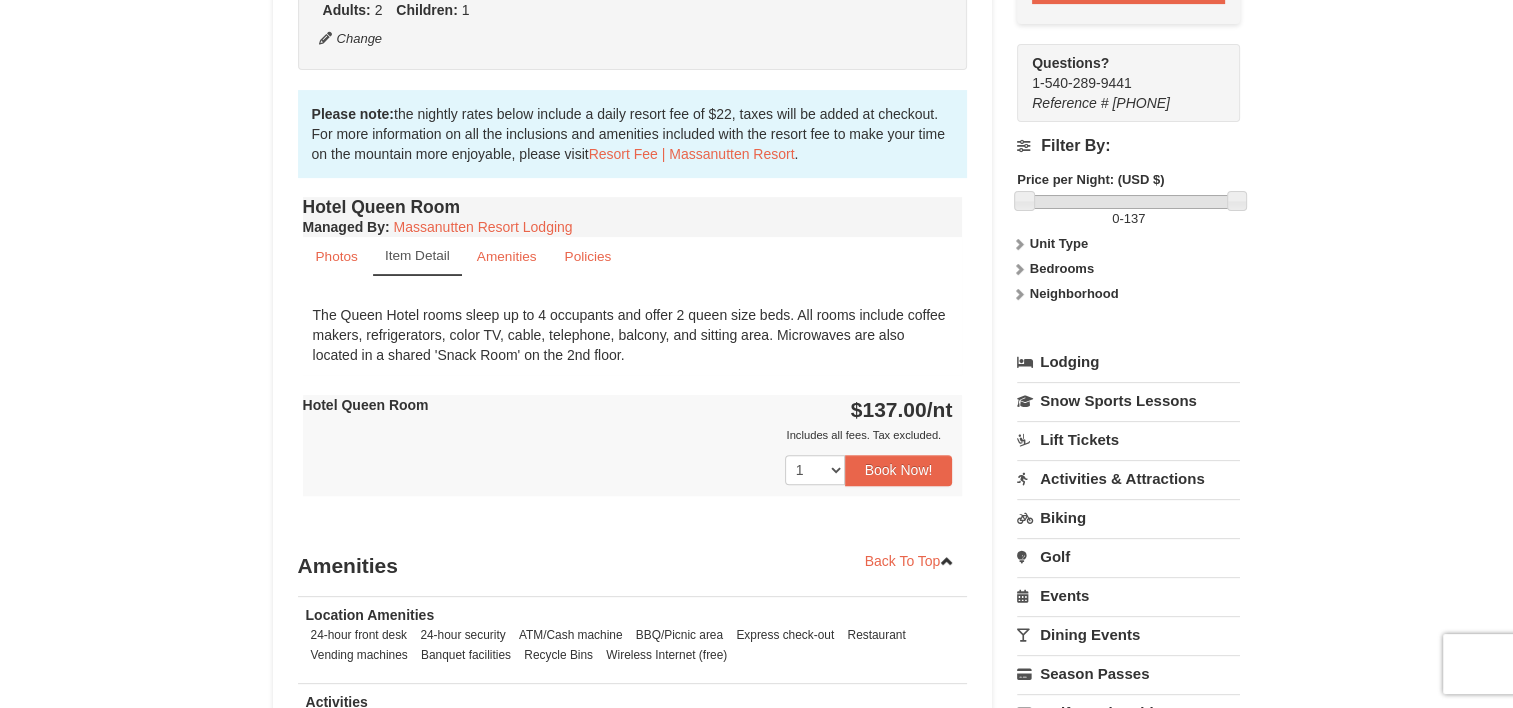 click on "Activities & Attractions" at bounding box center [1128, 478] 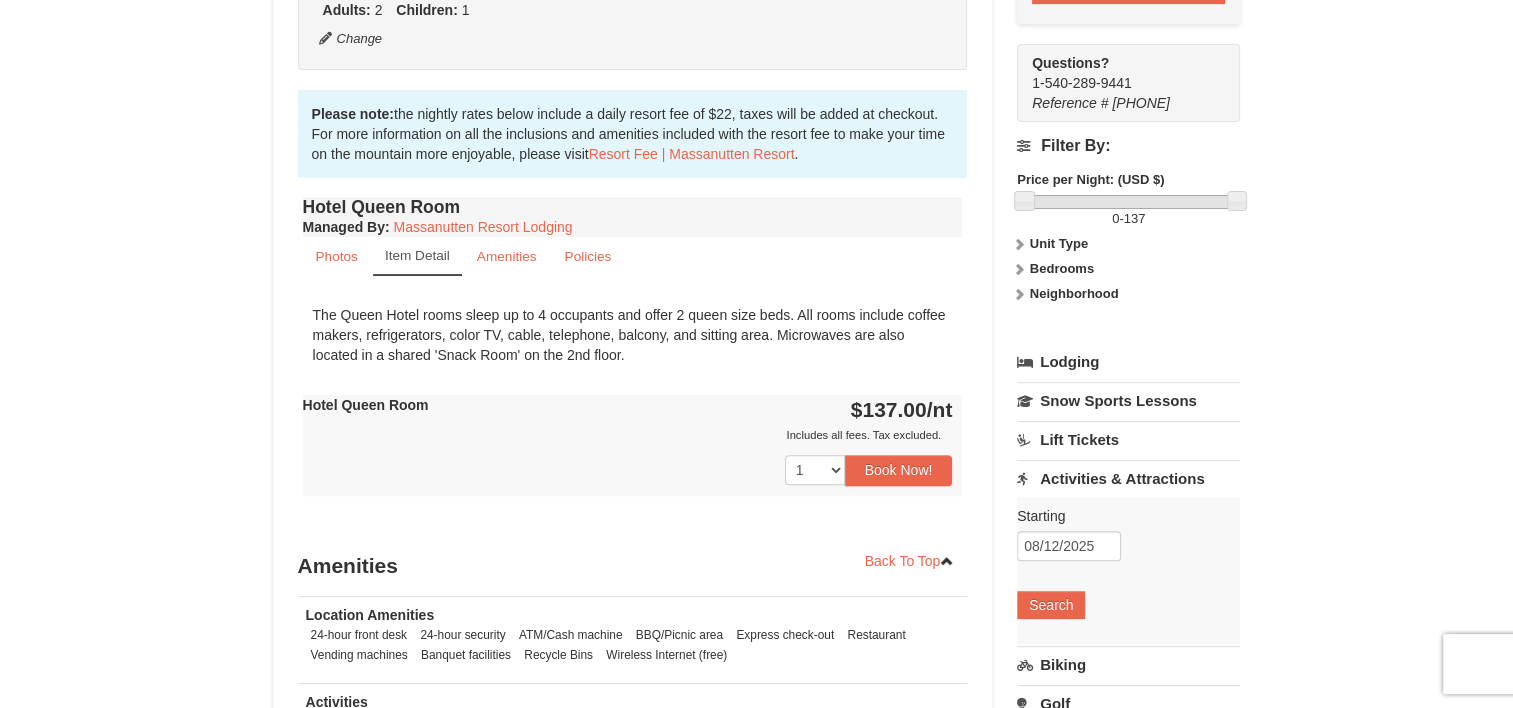 click on "Activities & Attractions" at bounding box center [1128, 478] 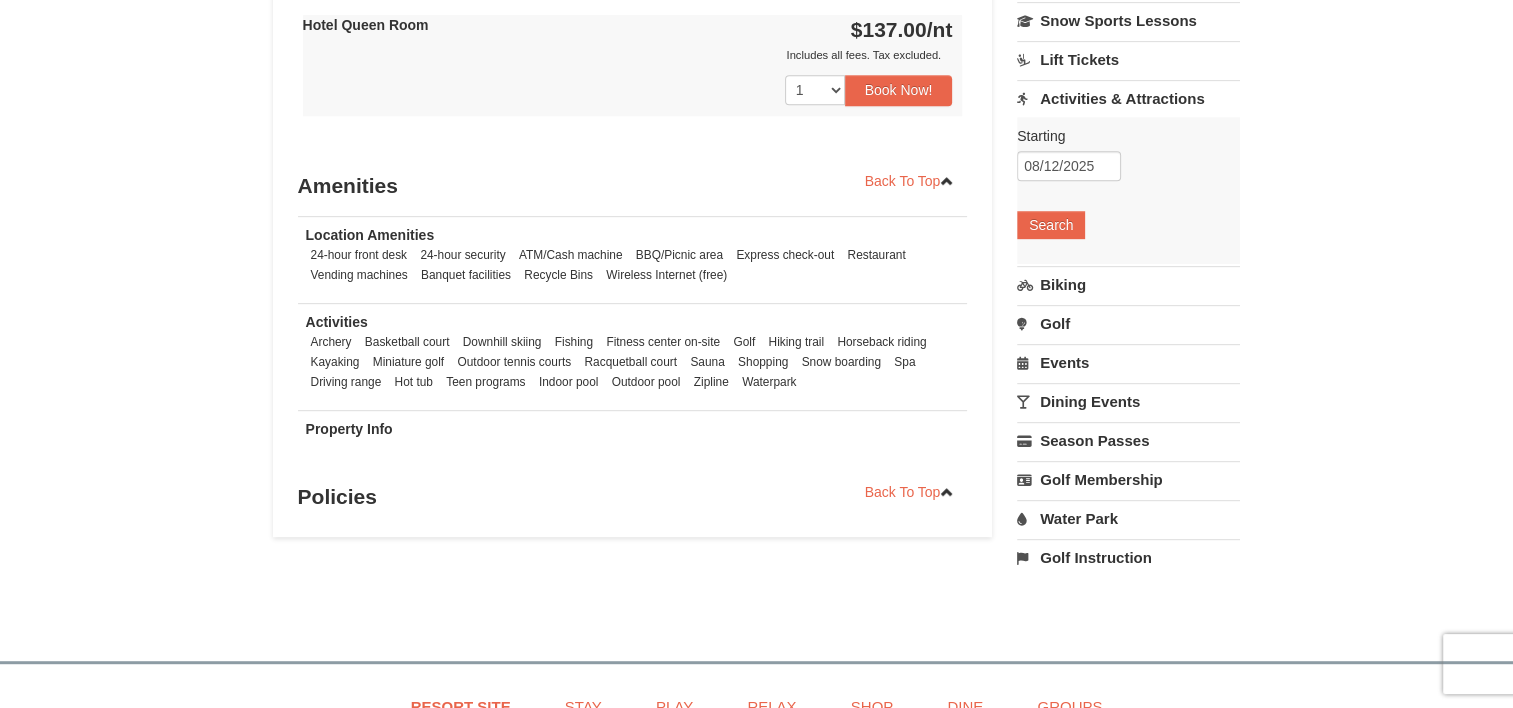 scroll, scrollTop: 964, scrollLeft: 0, axis: vertical 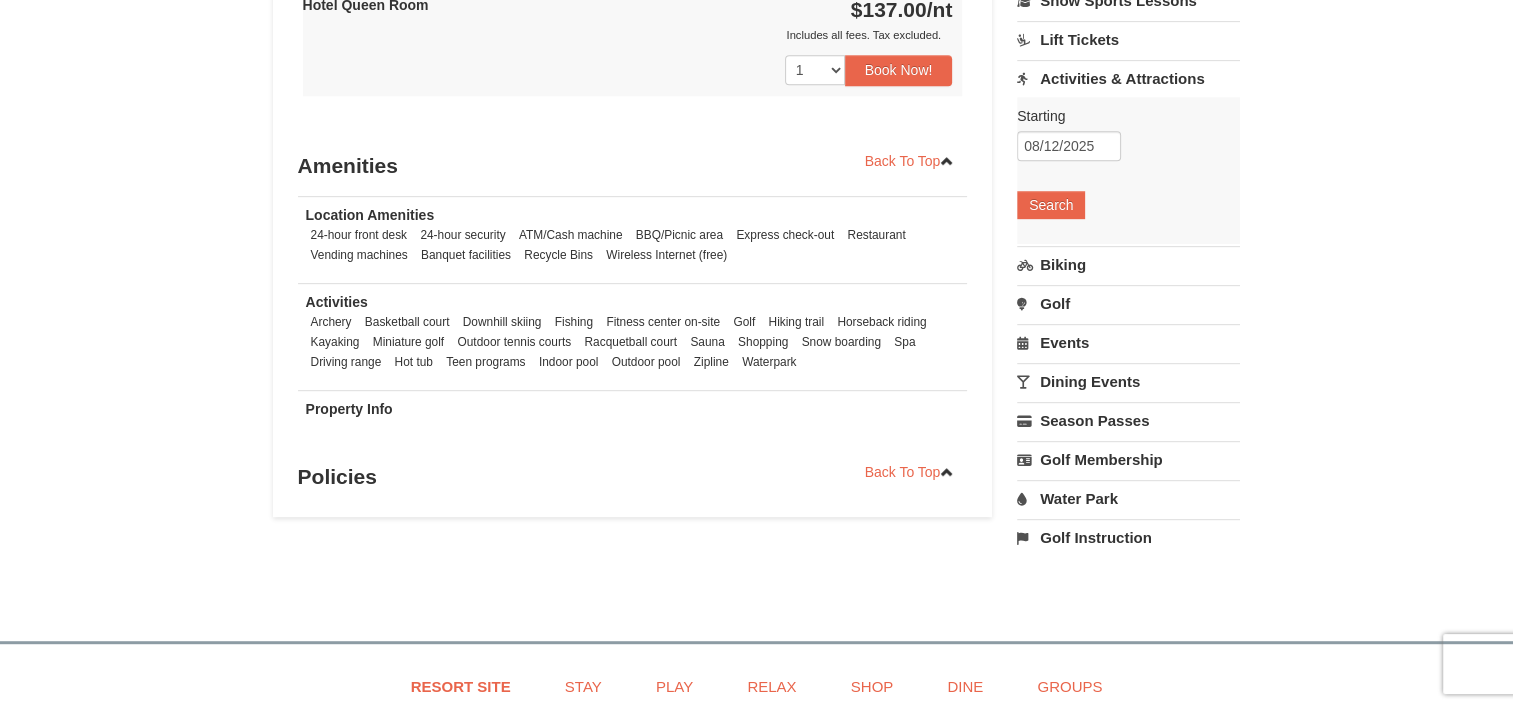 click on "Water Park" at bounding box center [1128, 498] 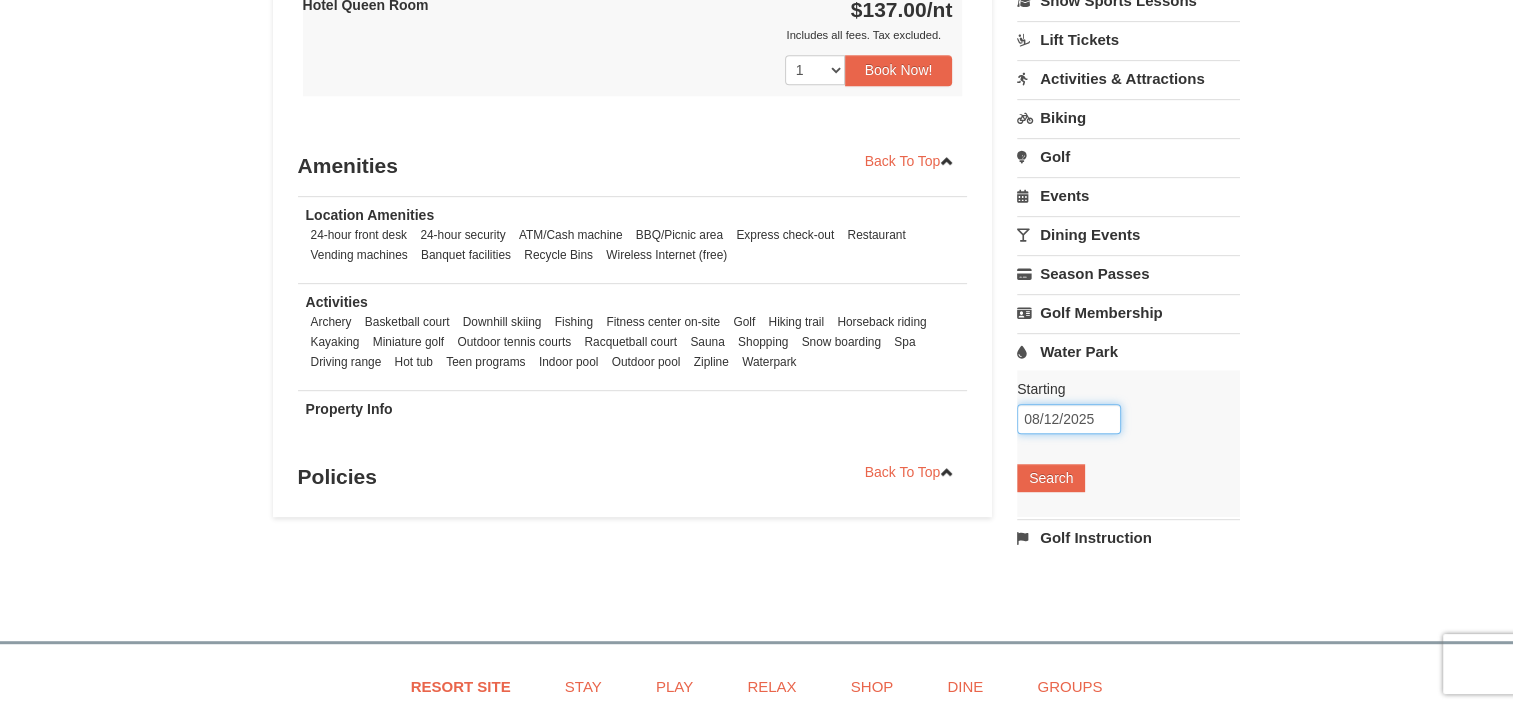 click on "08/12/2025" at bounding box center (1069, 419) 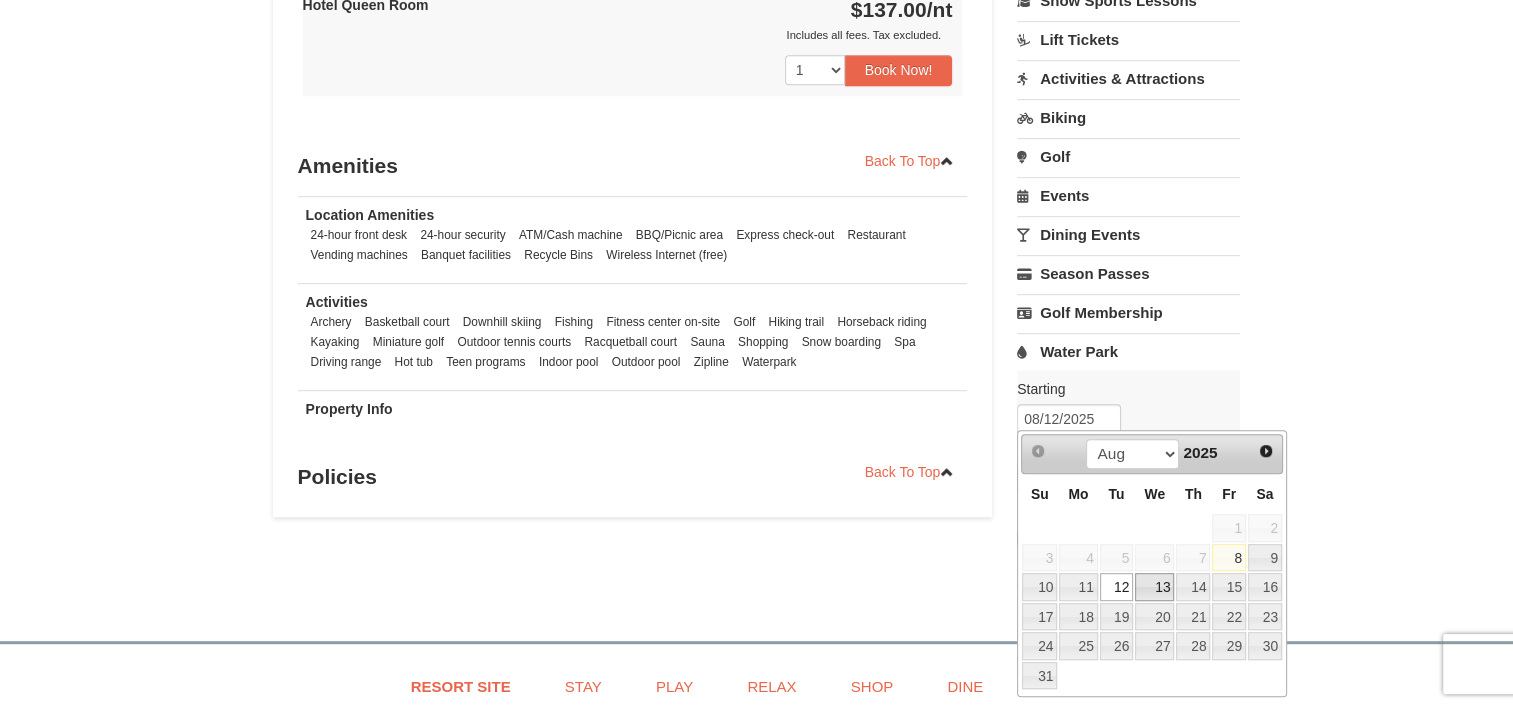 click on "13" at bounding box center [1154, 587] 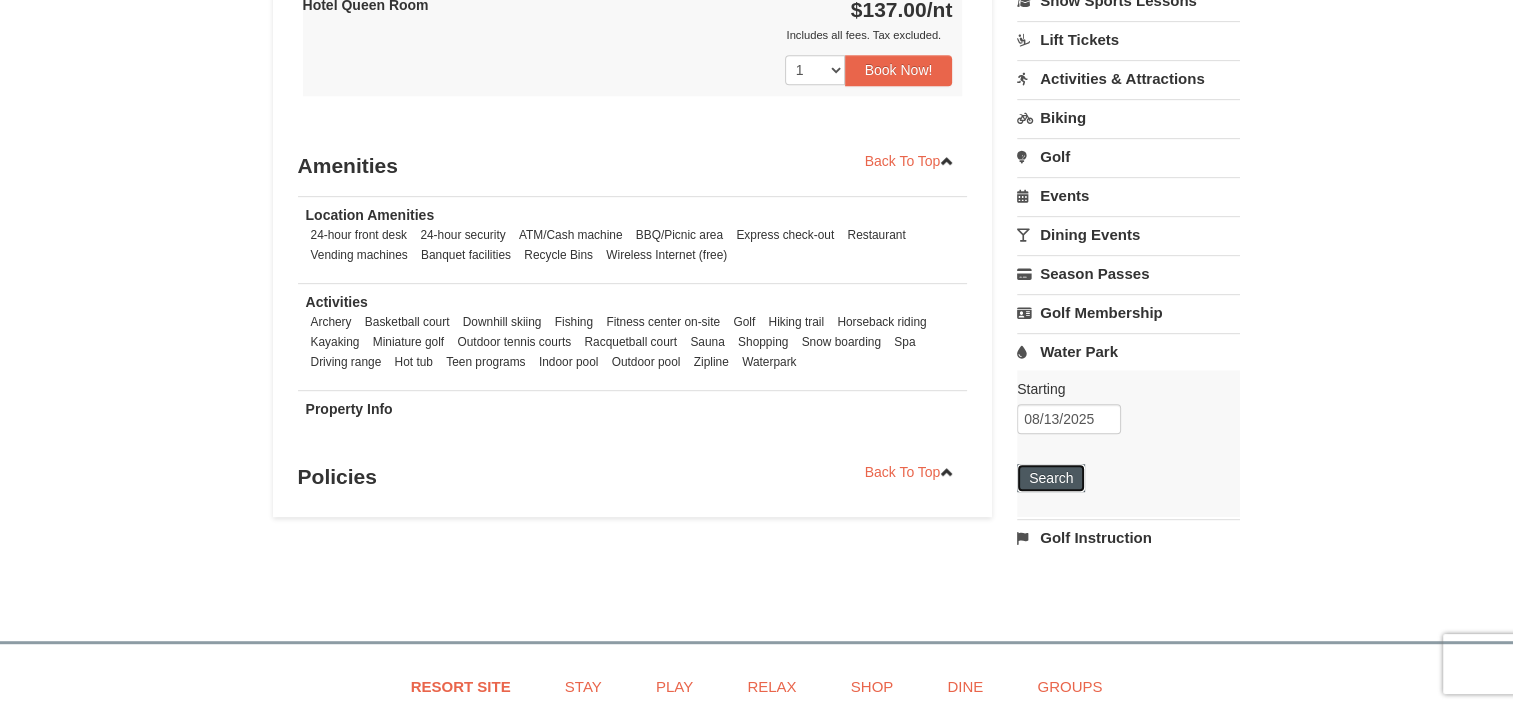 click on "Search" at bounding box center [1051, 478] 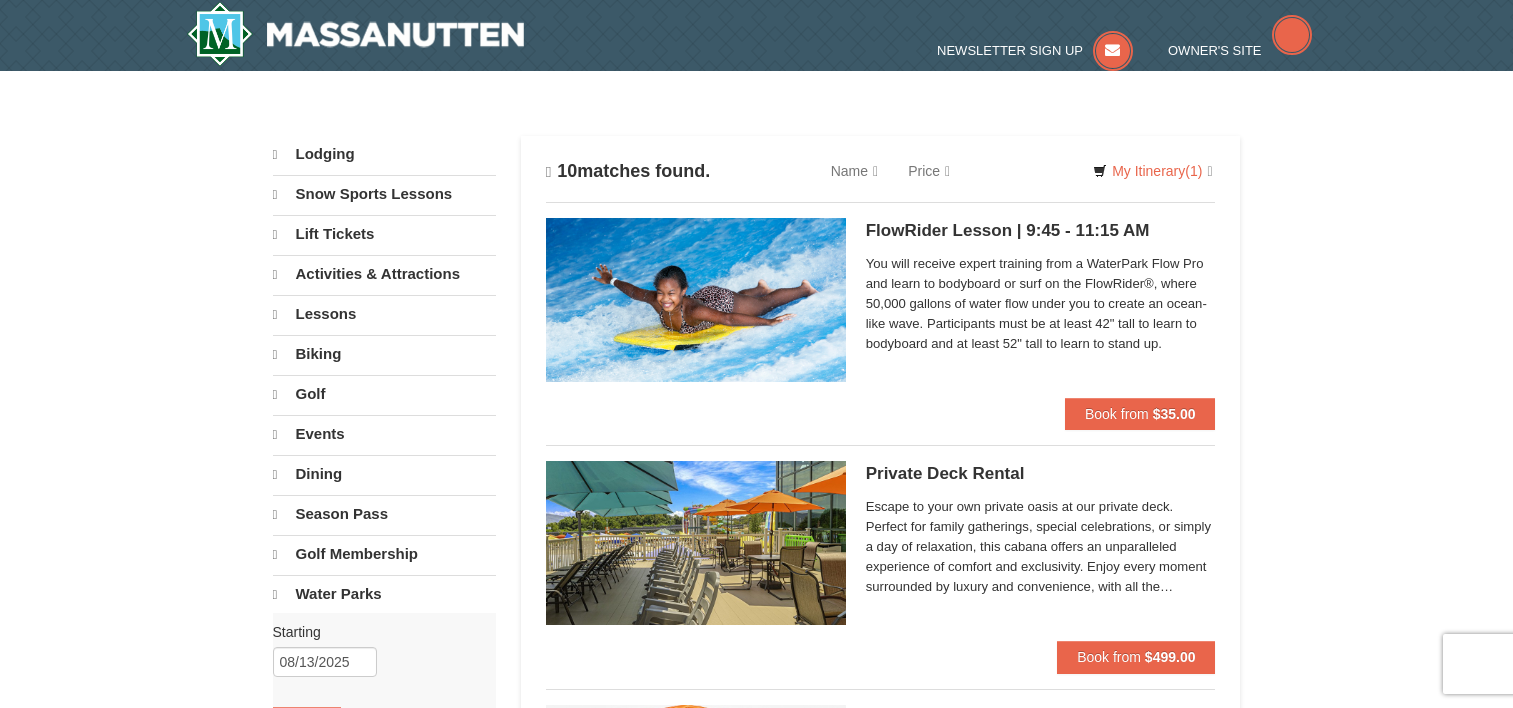 scroll, scrollTop: 0, scrollLeft: 0, axis: both 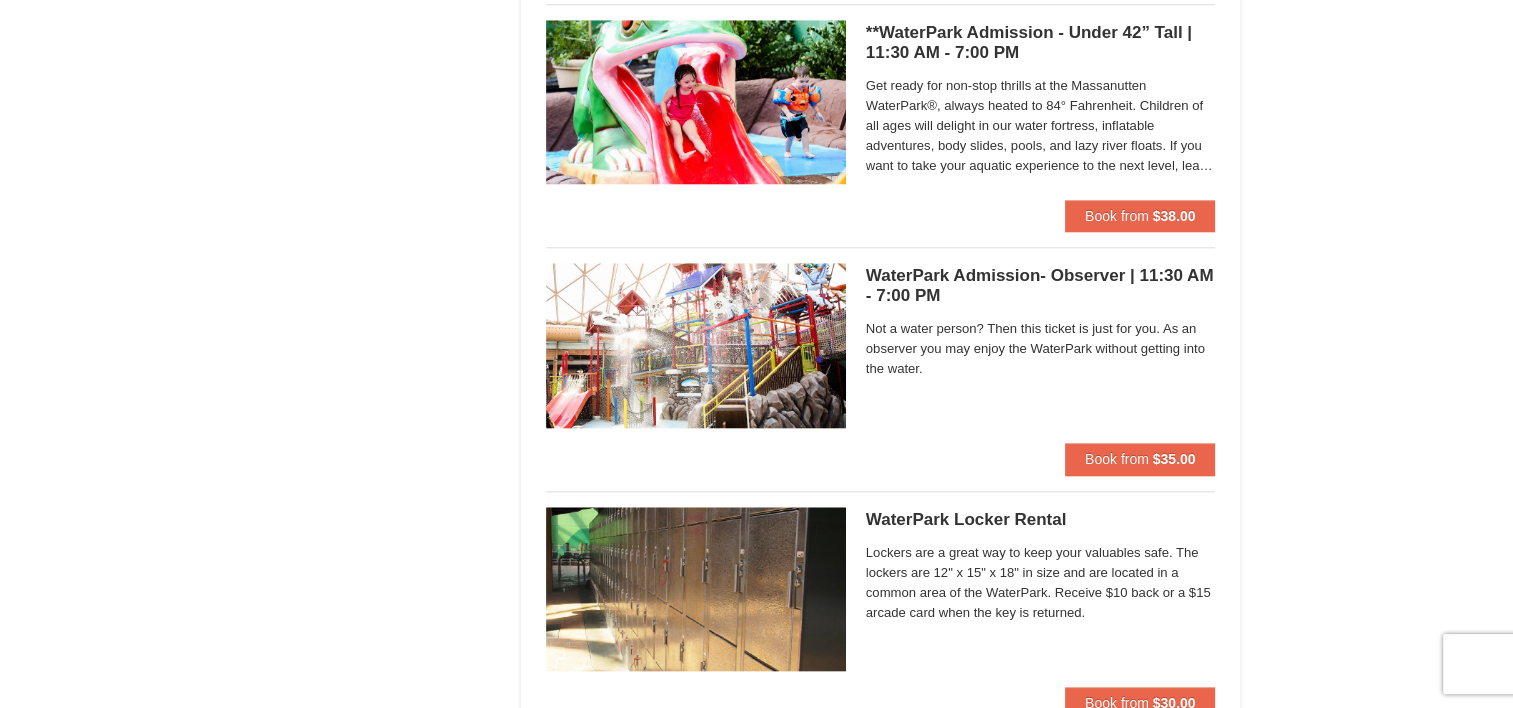 click at bounding box center [696, 345] 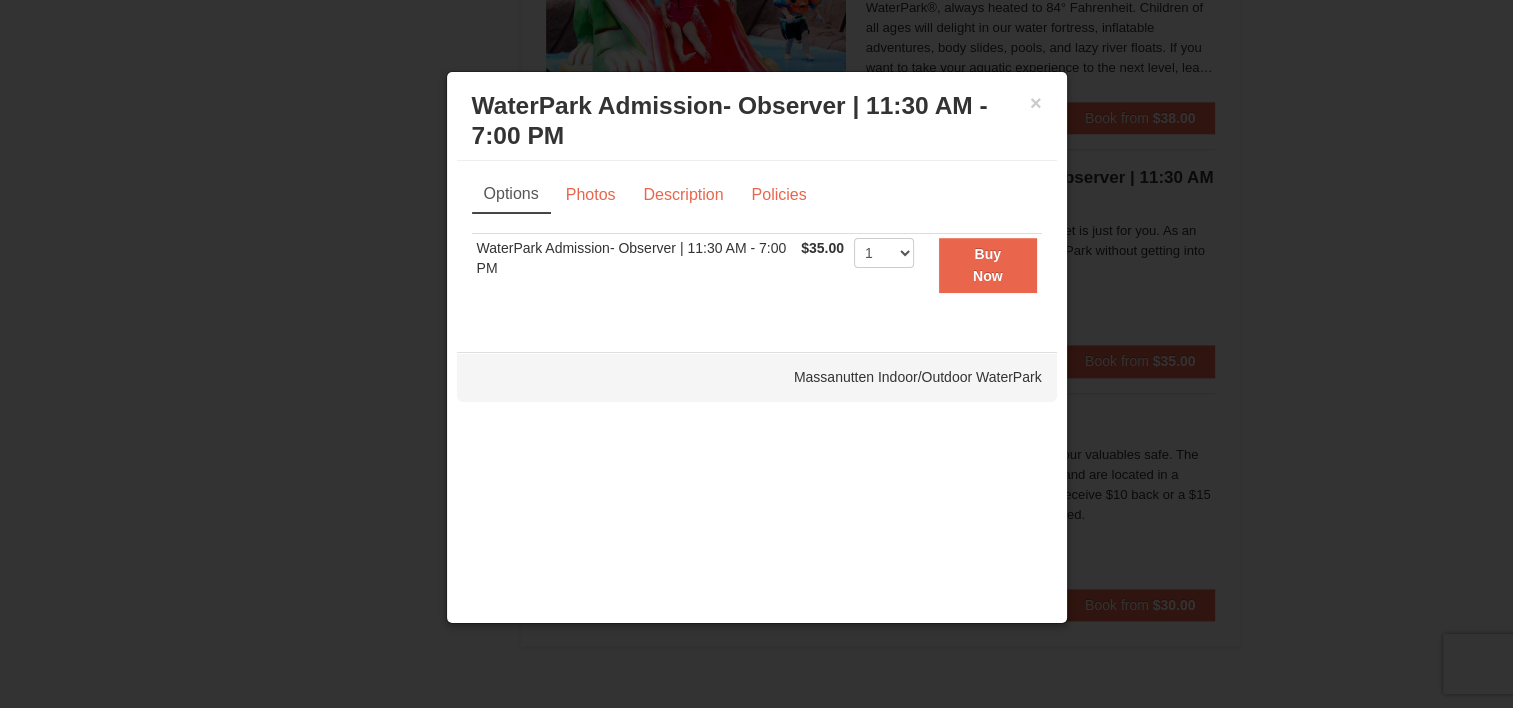 scroll, scrollTop: 2100, scrollLeft: 0, axis: vertical 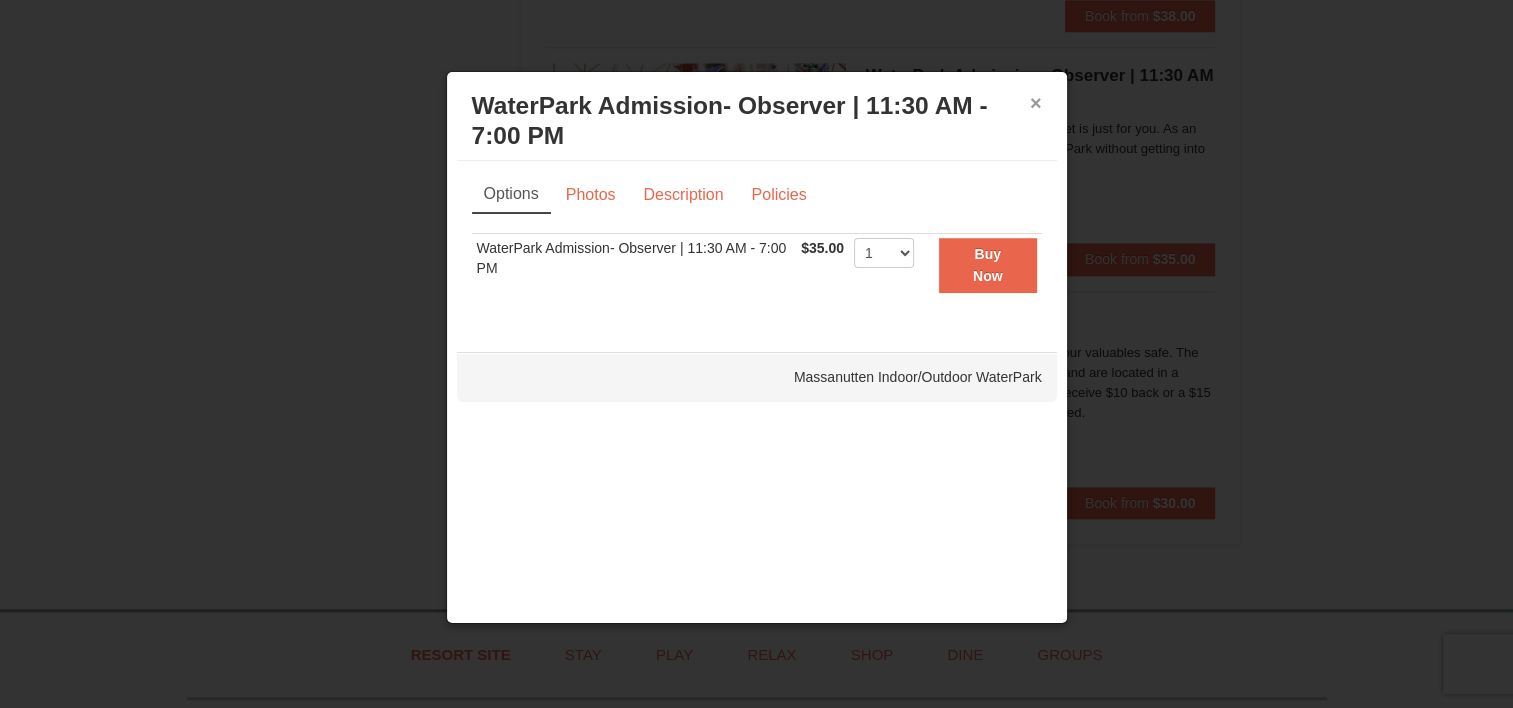 click on "×" at bounding box center [1036, 103] 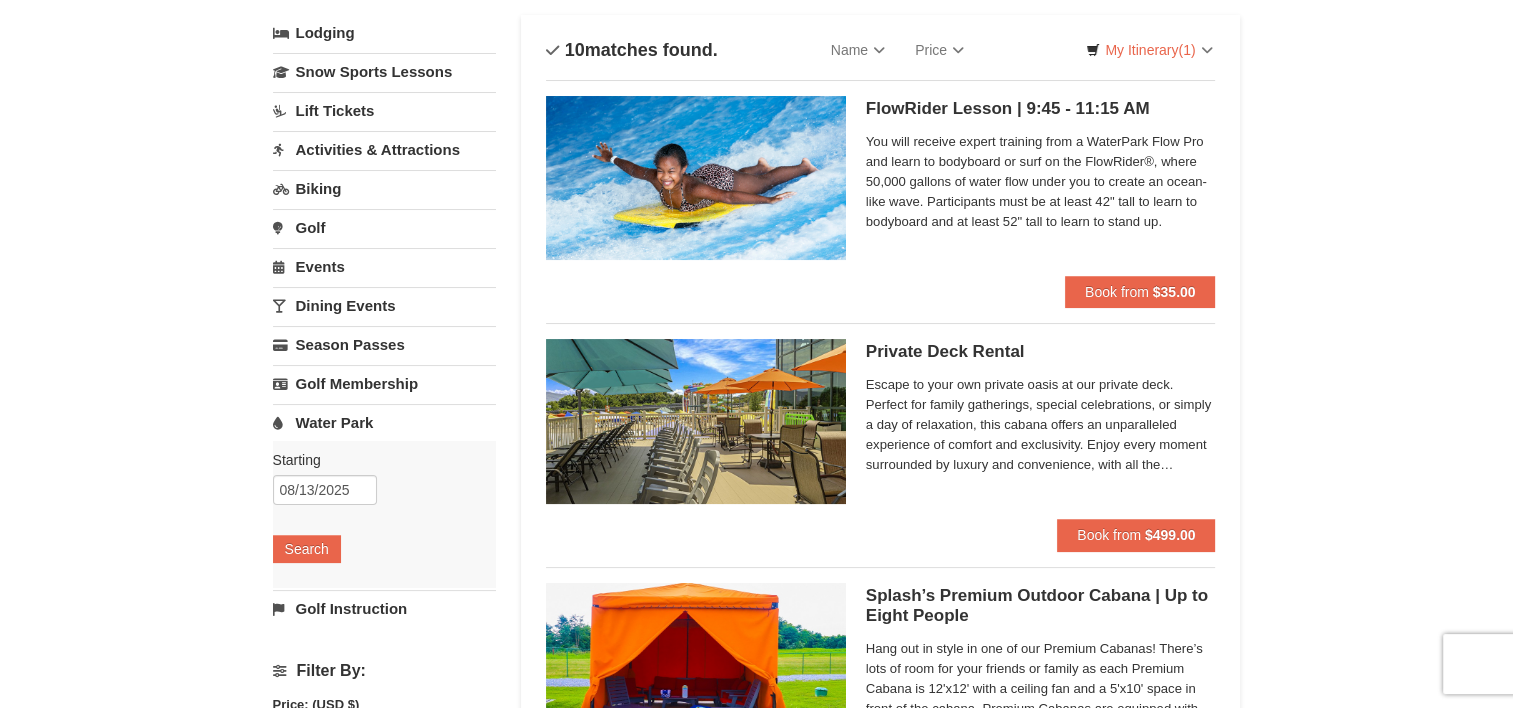 scroll, scrollTop: 0, scrollLeft: 0, axis: both 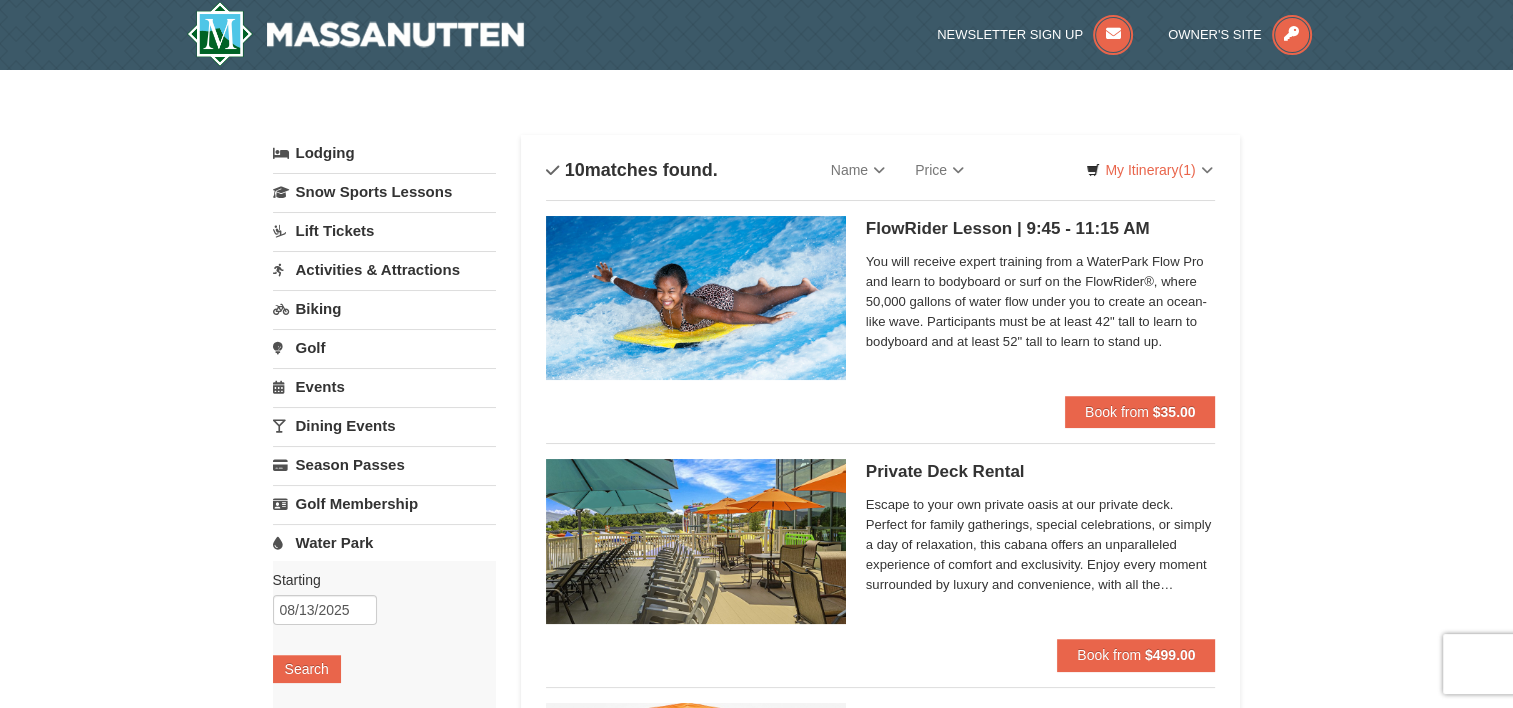 click on "Water Park" at bounding box center (384, 542) 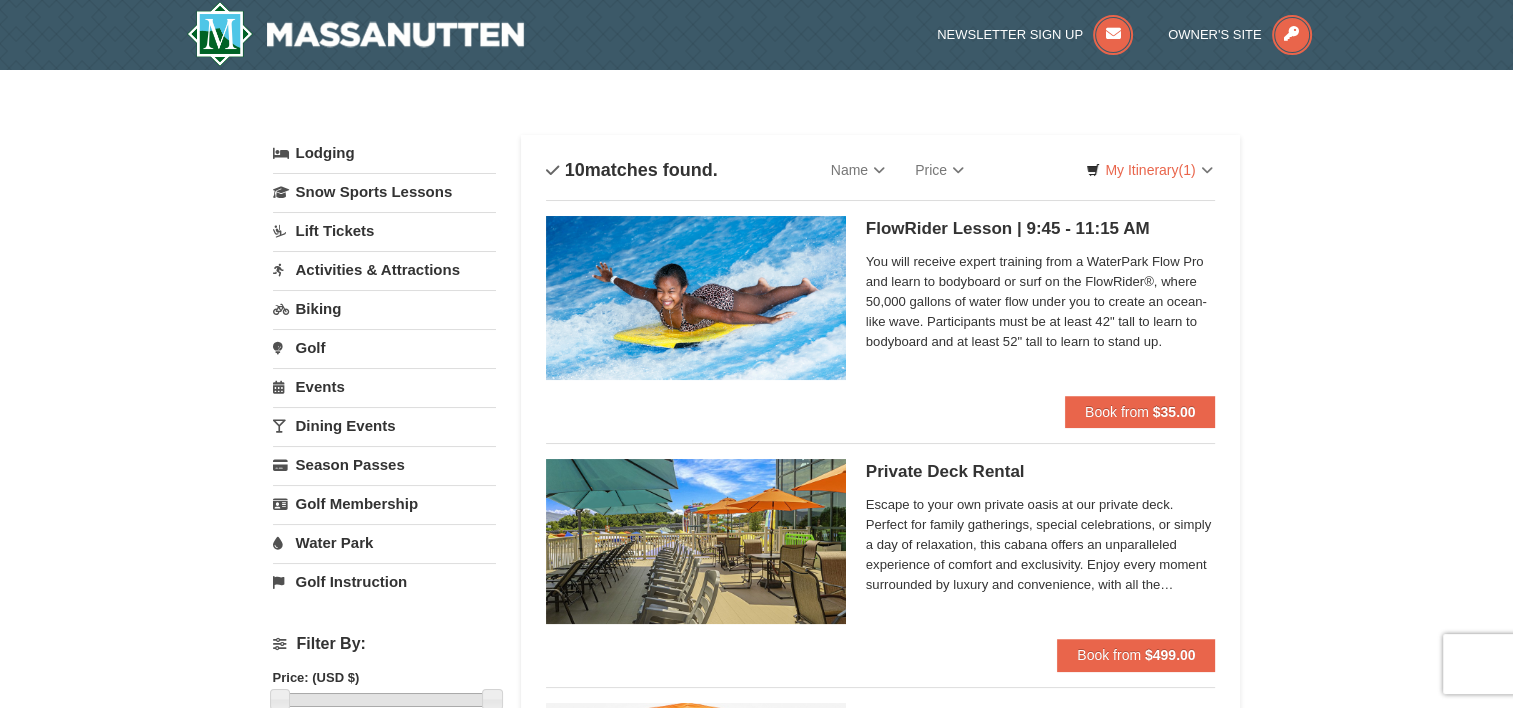 click on "Water Park" at bounding box center [384, 542] 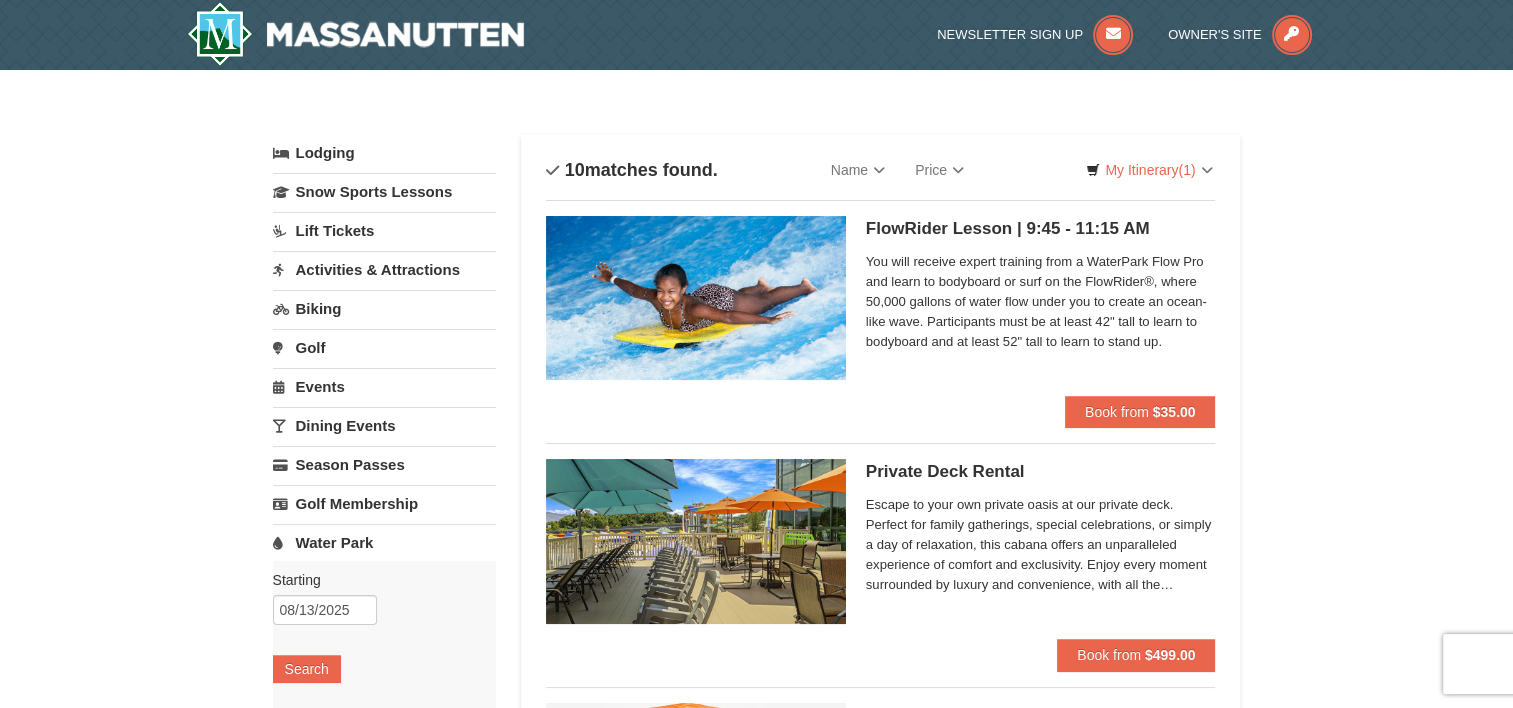 click on "Water Park" at bounding box center (384, 542) 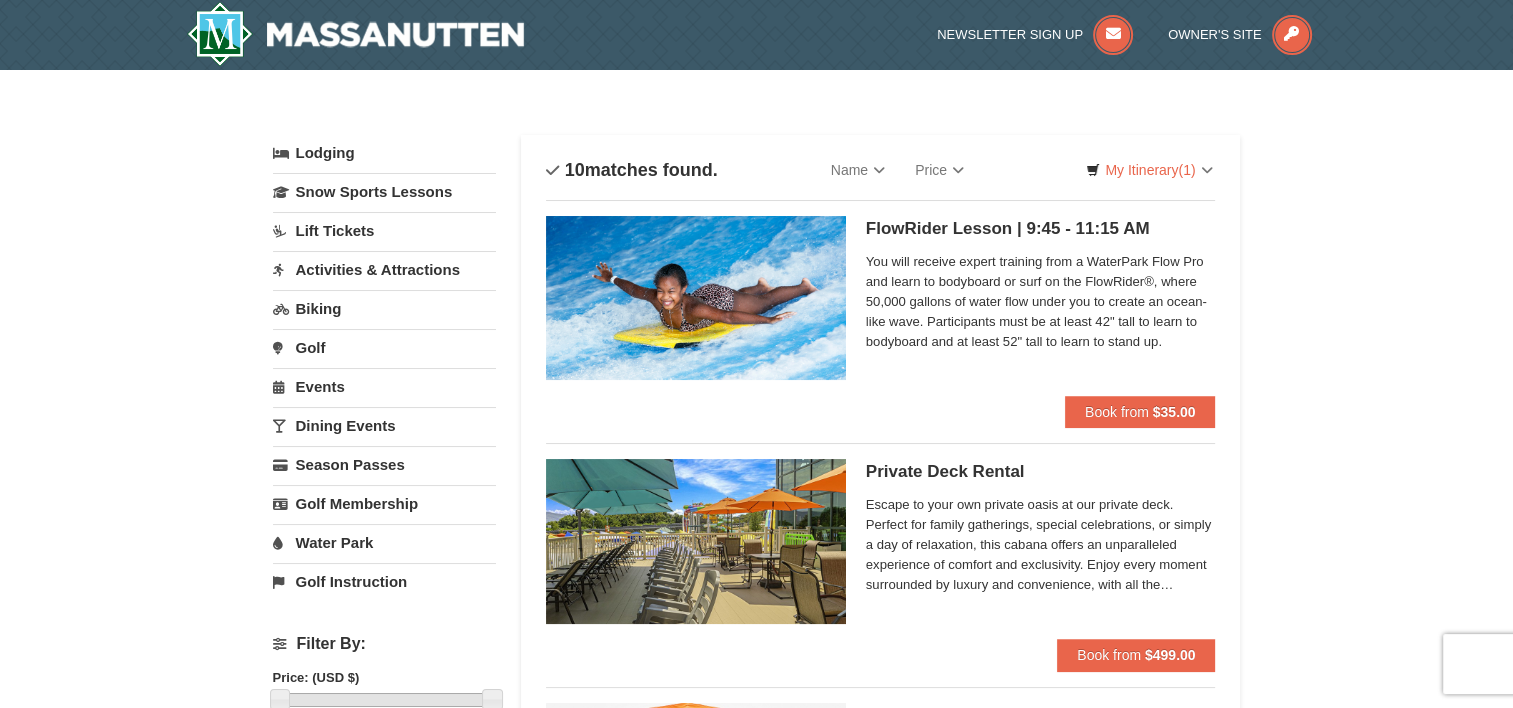 click on "Water Park" at bounding box center (384, 542) 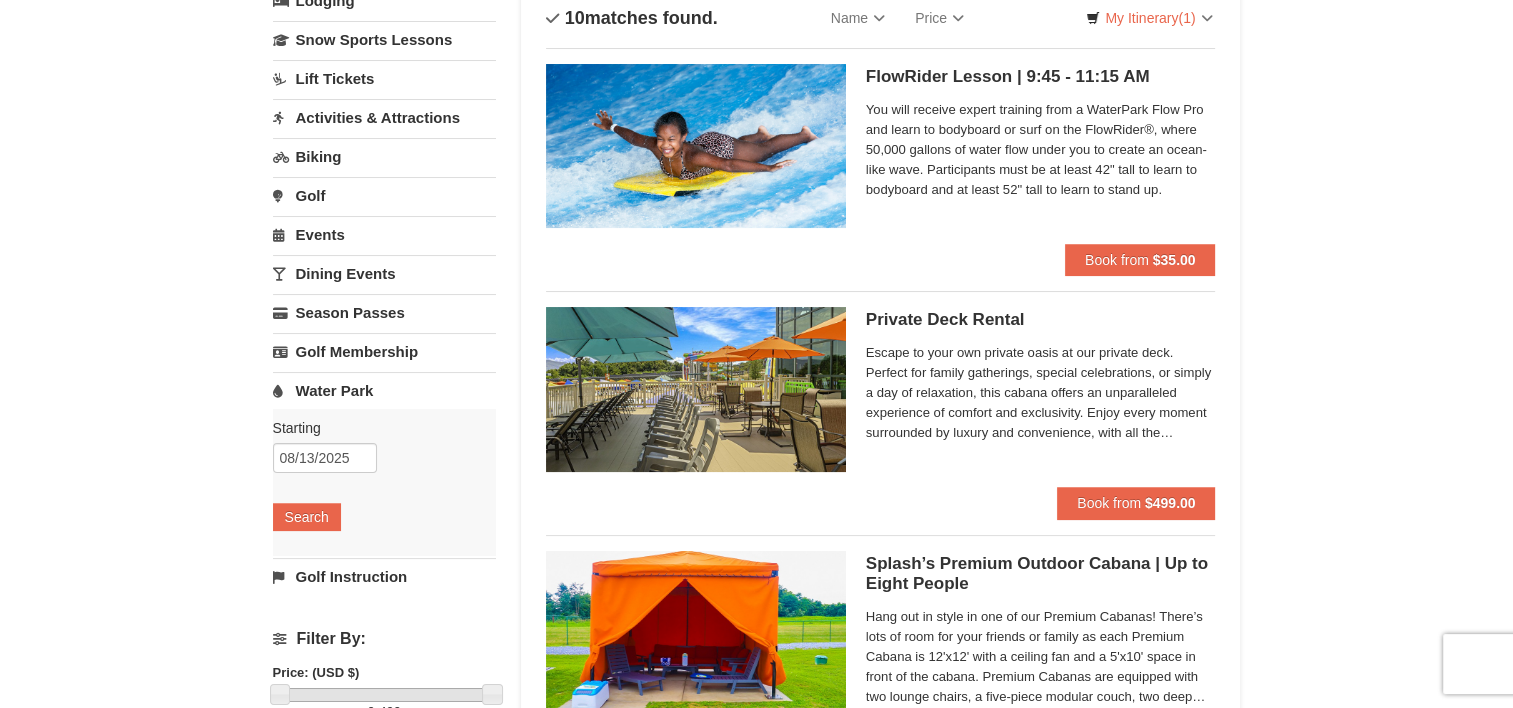 scroll, scrollTop: 200, scrollLeft: 0, axis: vertical 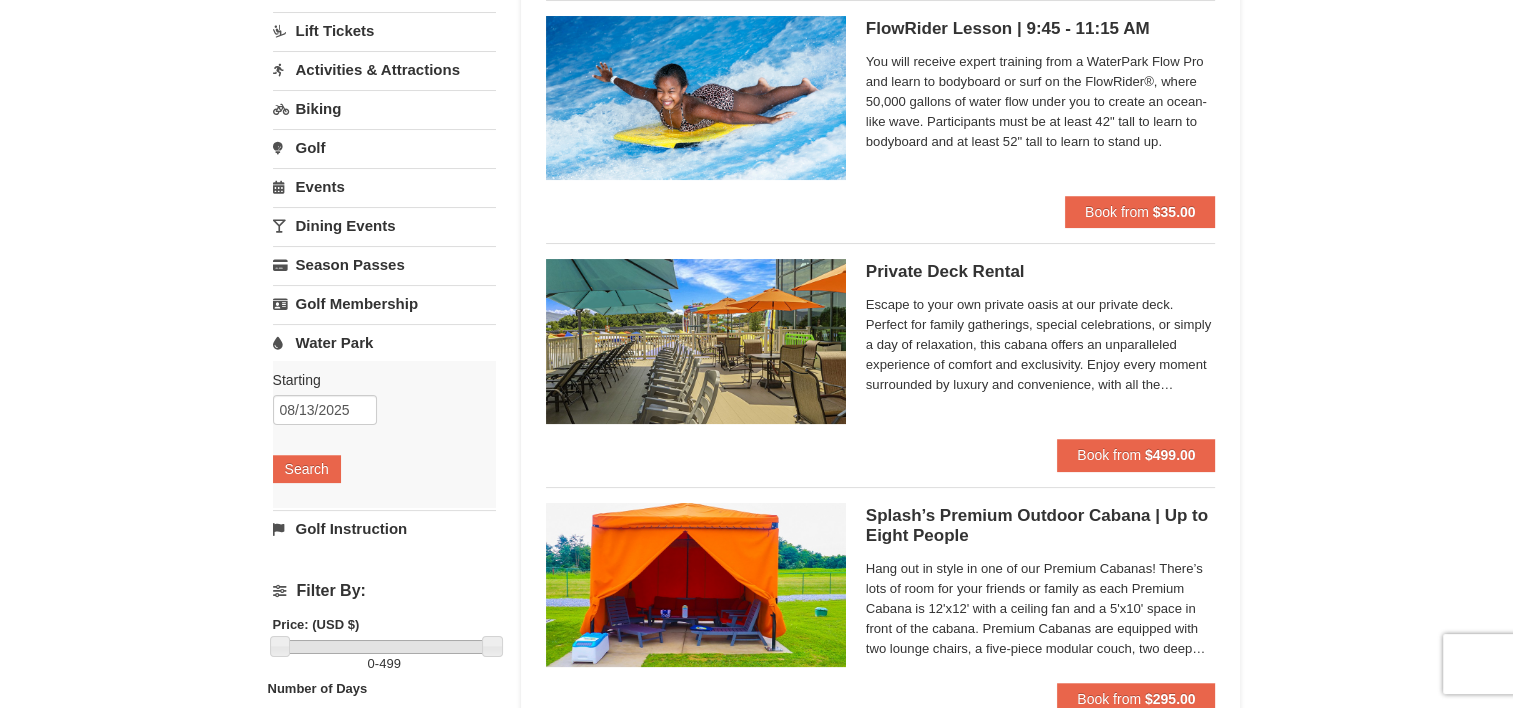 click on "Water Park" at bounding box center [384, 342] 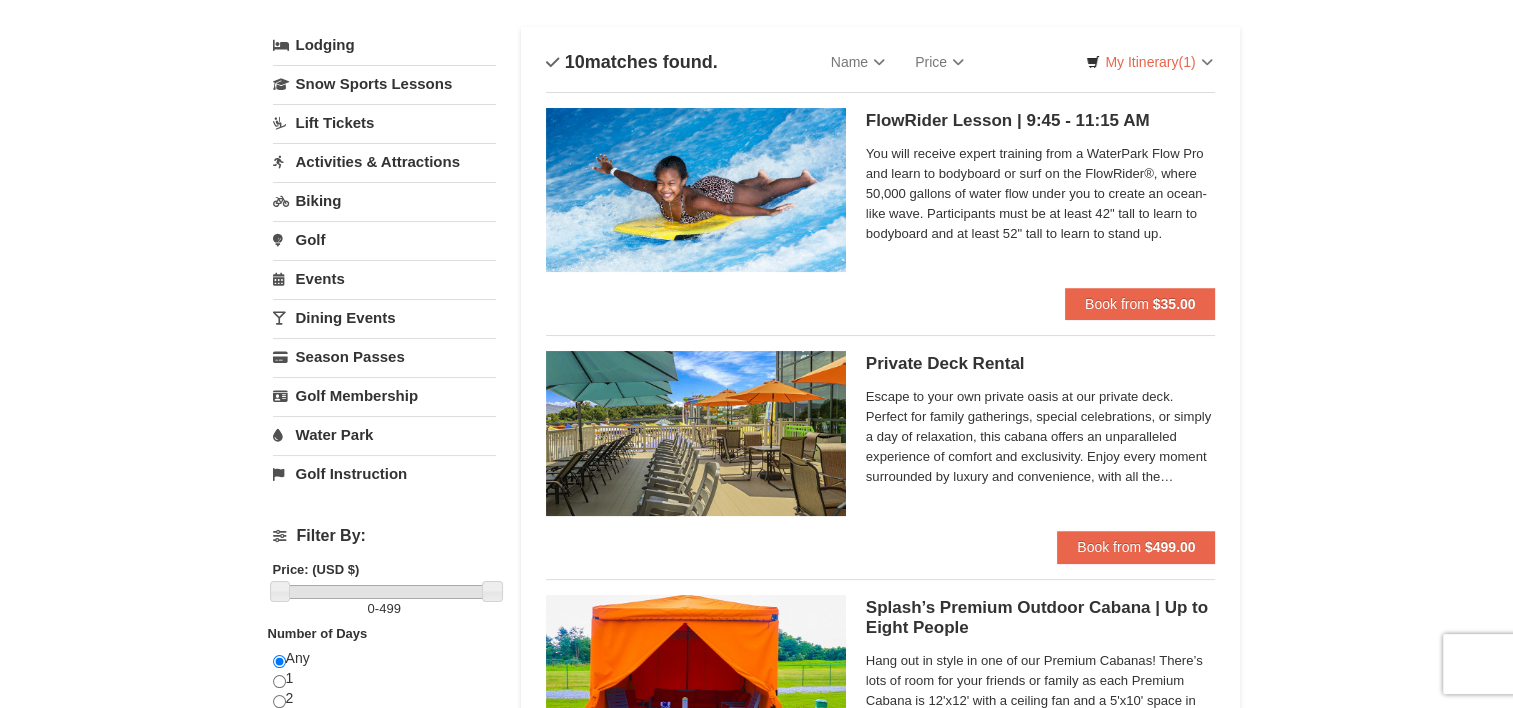 scroll, scrollTop: 0, scrollLeft: 0, axis: both 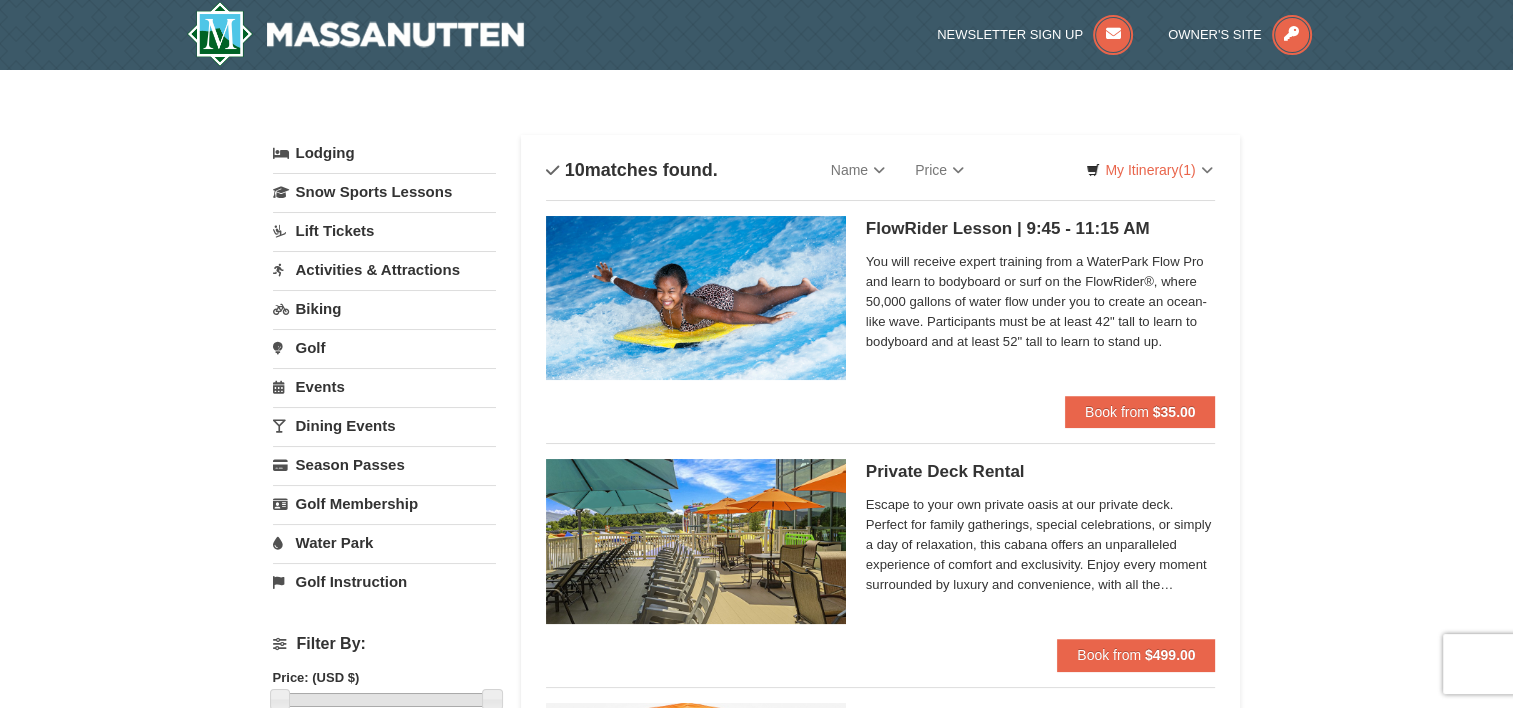 click on "Activities & Attractions" at bounding box center (384, 269) 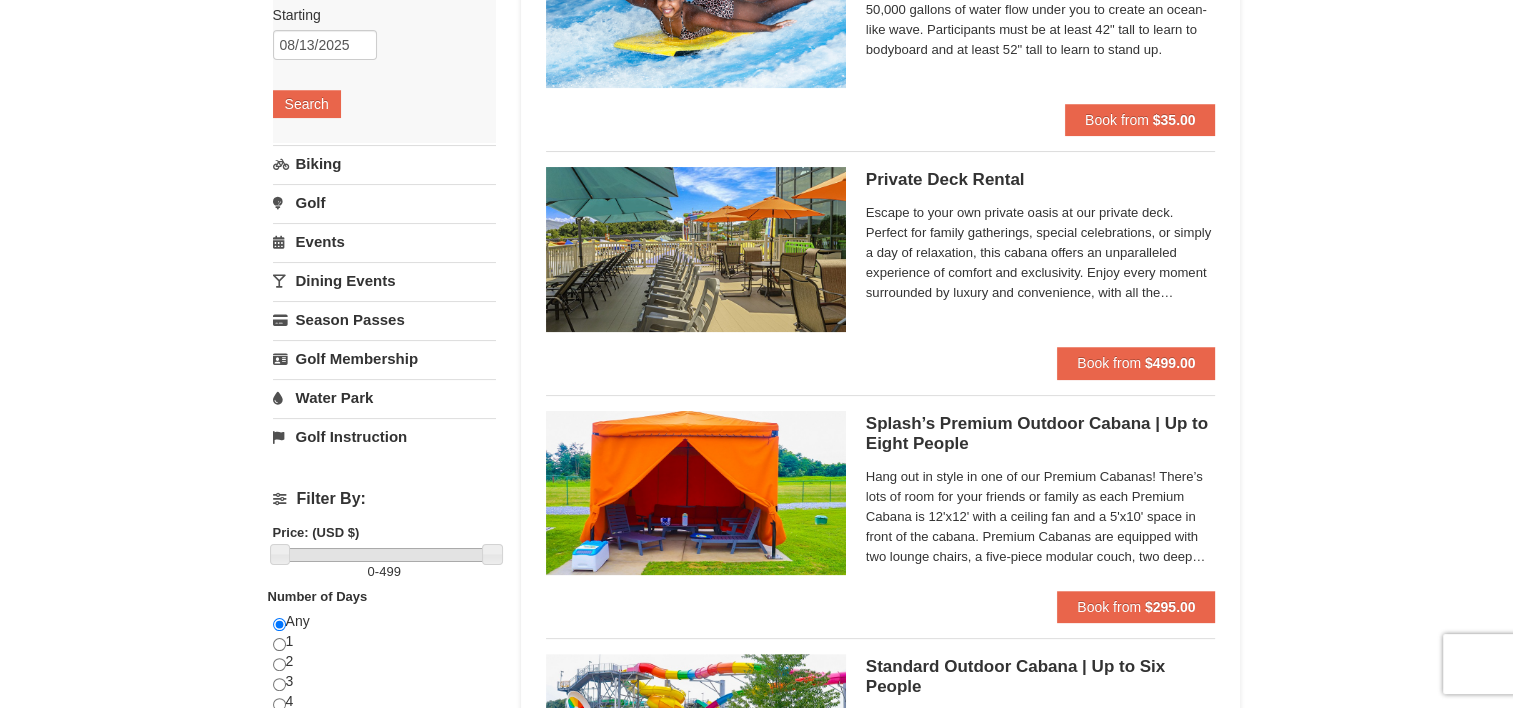 scroll, scrollTop: 300, scrollLeft: 0, axis: vertical 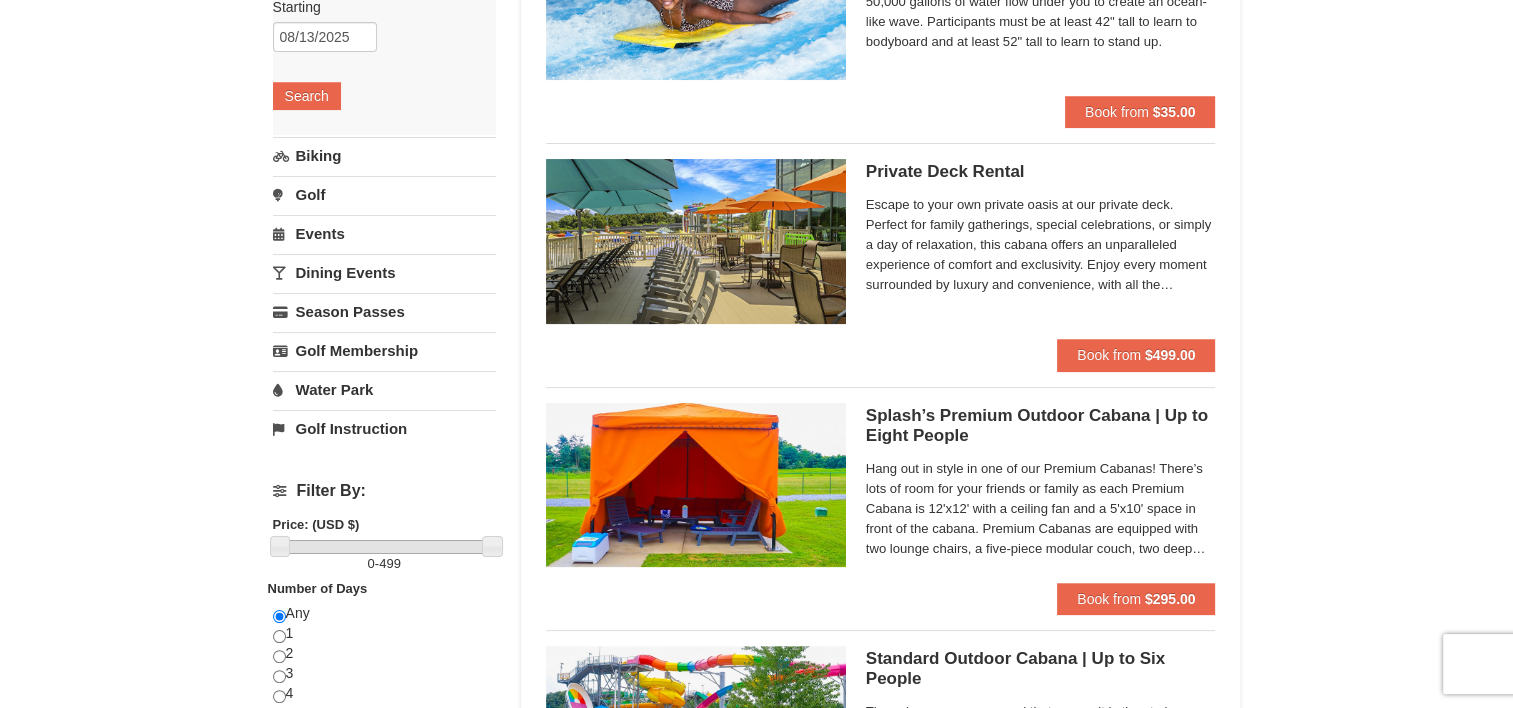 click on "Water Park" at bounding box center (384, 389) 